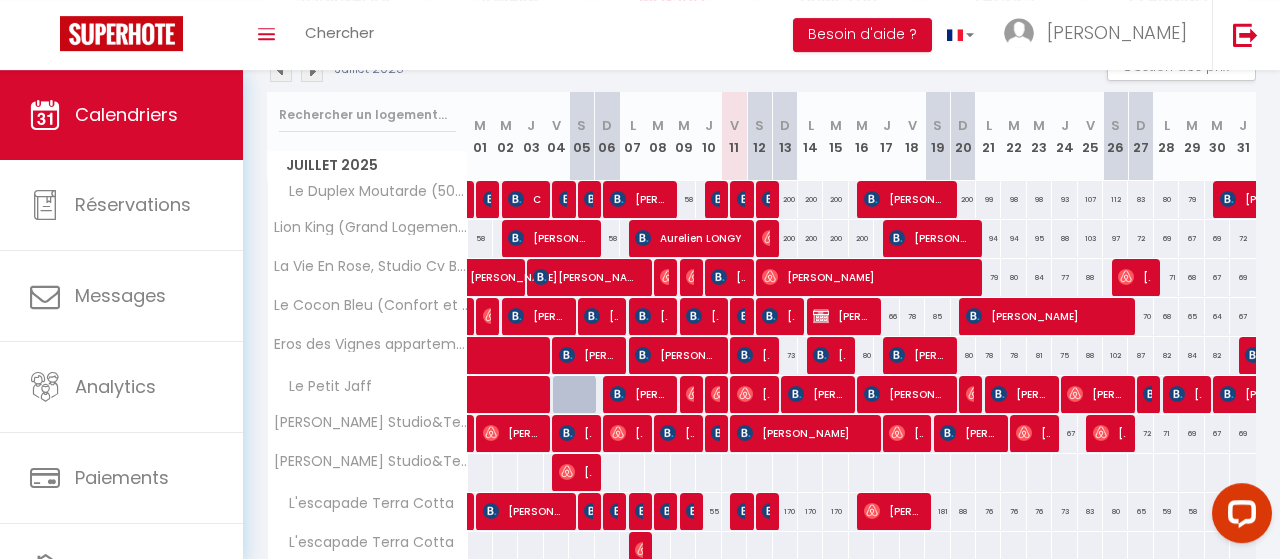scroll, scrollTop: 315, scrollLeft: 0, axis: vertical 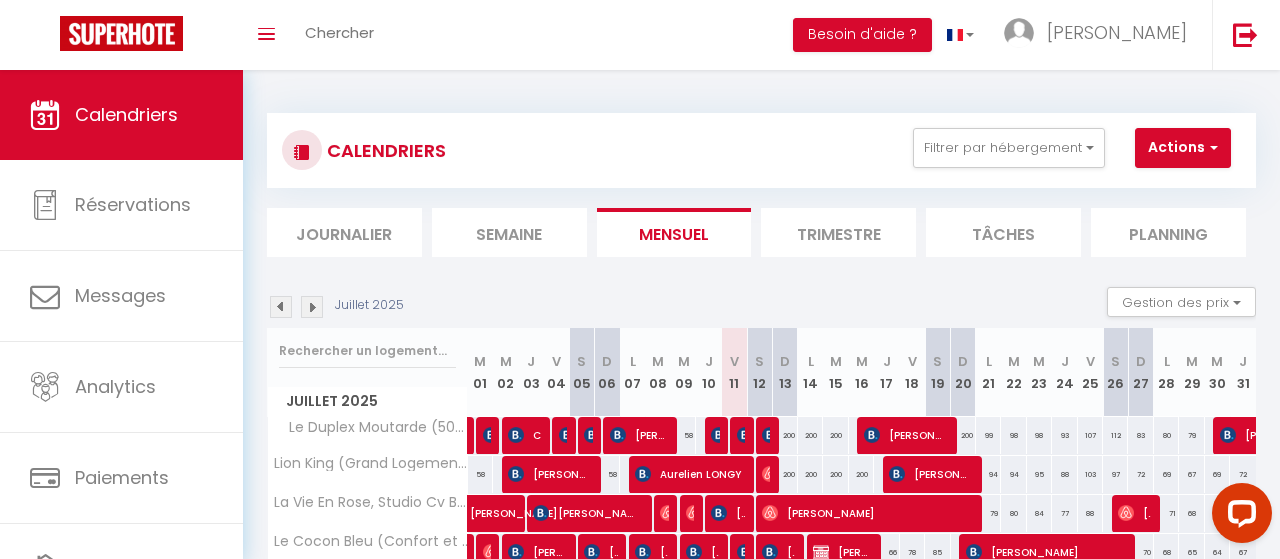 click at bounding box center [312, 307] 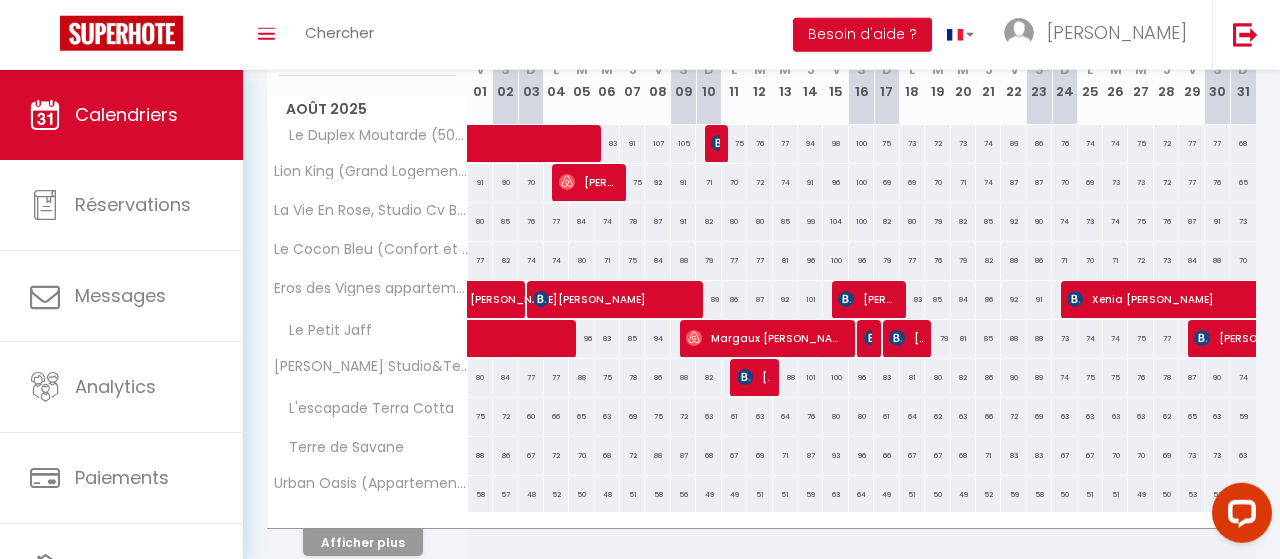 scroll, scrollTop: 373, scrollLeft: 0, axis: vertical 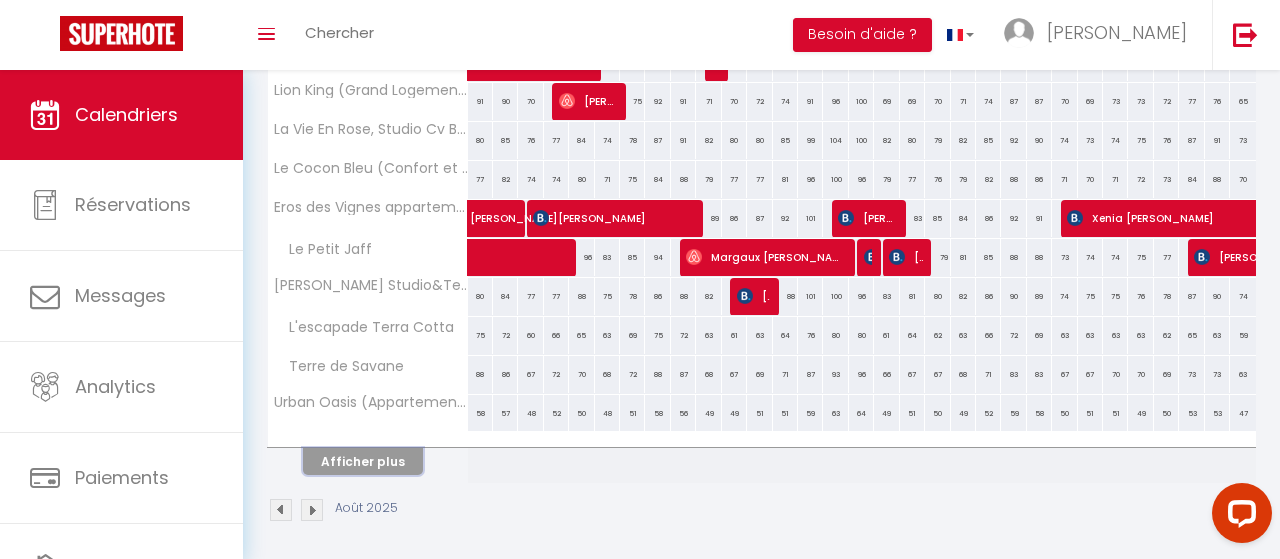 click on "Afficher plus" at bounding box center (363, 461) 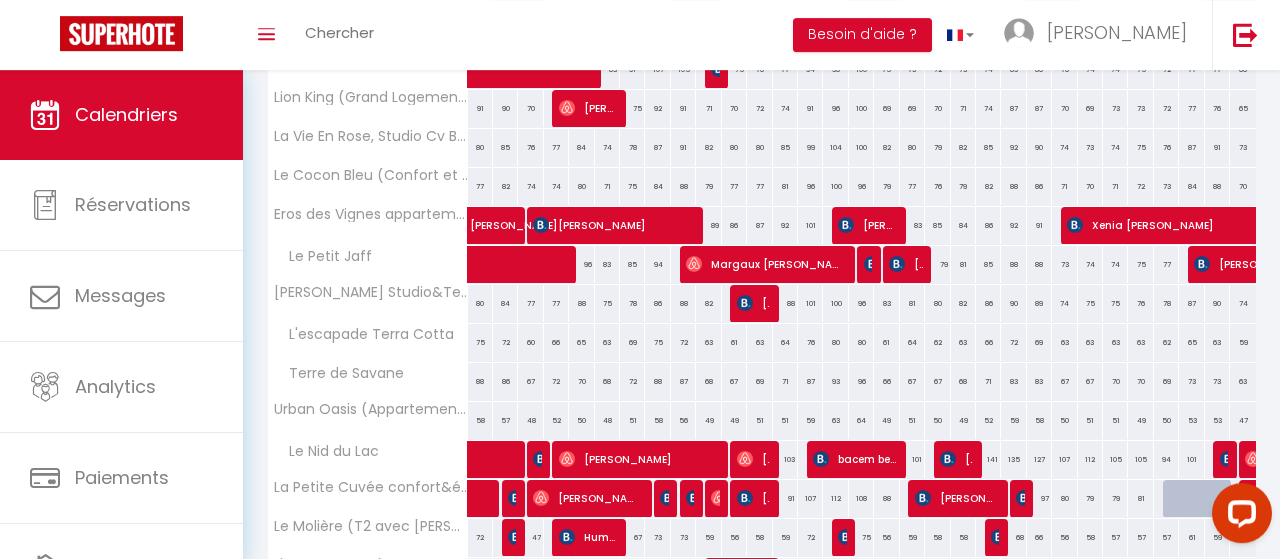 scroll, scrollTop: 375, scrollLeft: 0, axis: vertical 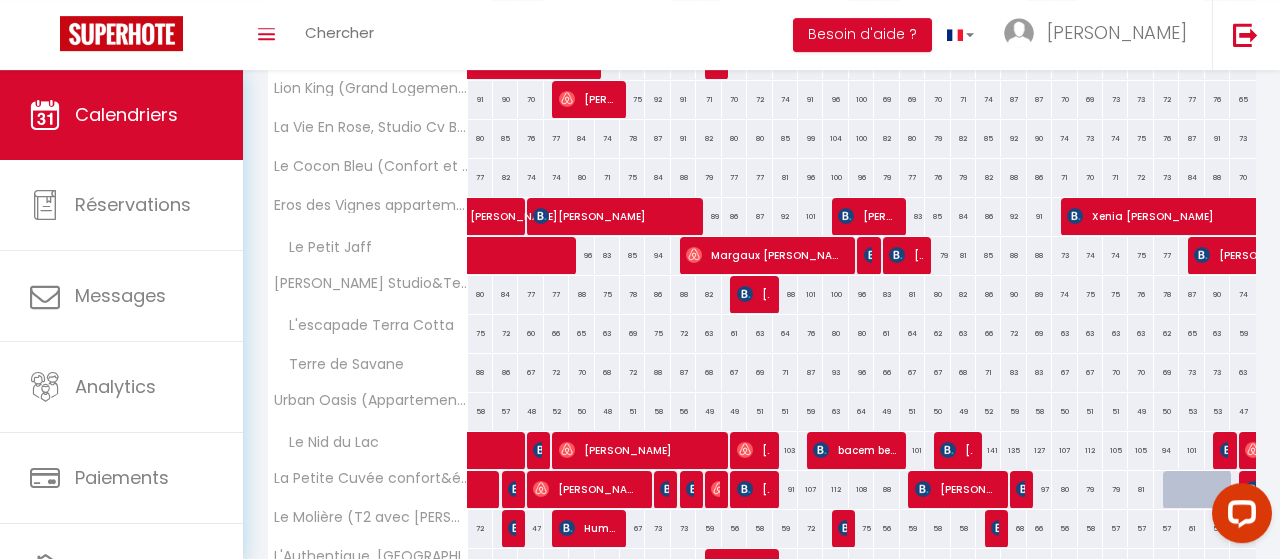 click on "101" at bounding box center [912, 450] 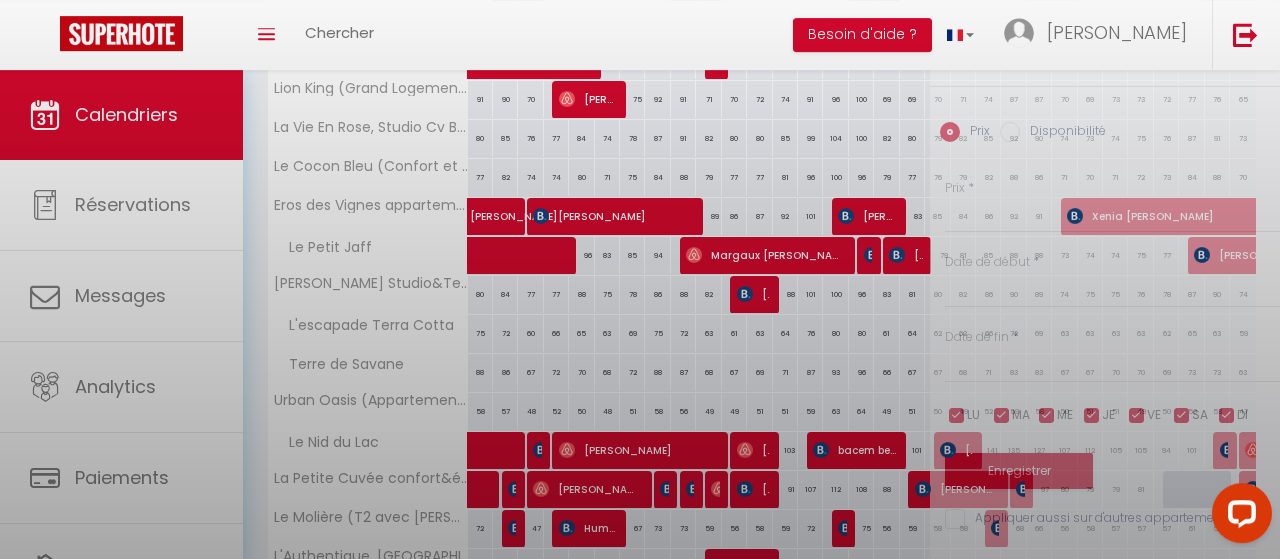 type on "101" 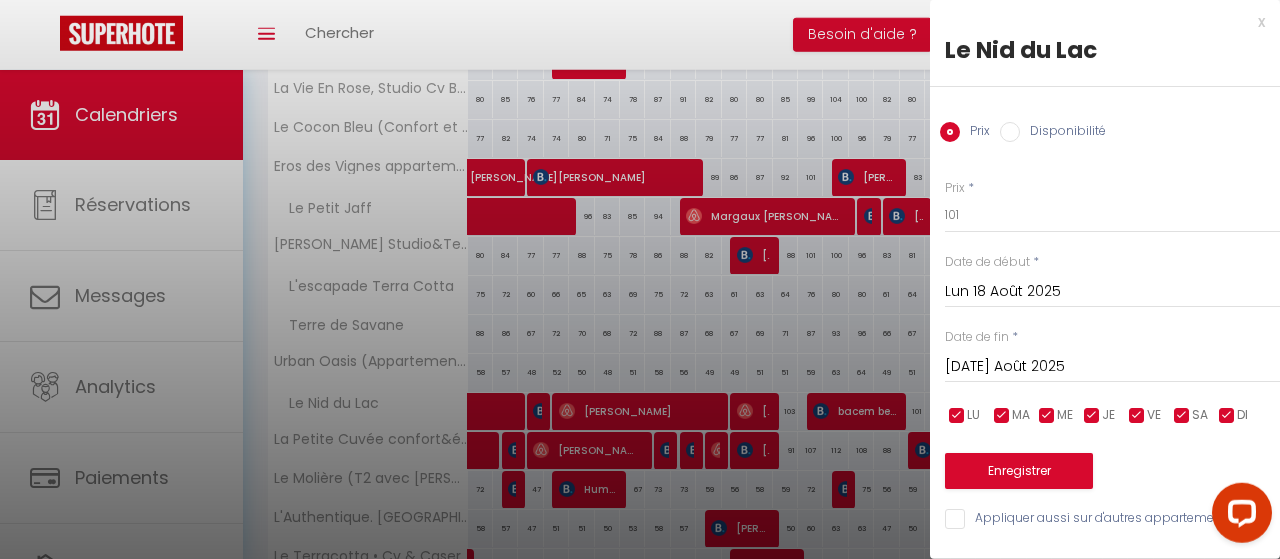 scroll, scrollTop: 413, scrollLeft: 0, axis: vertical 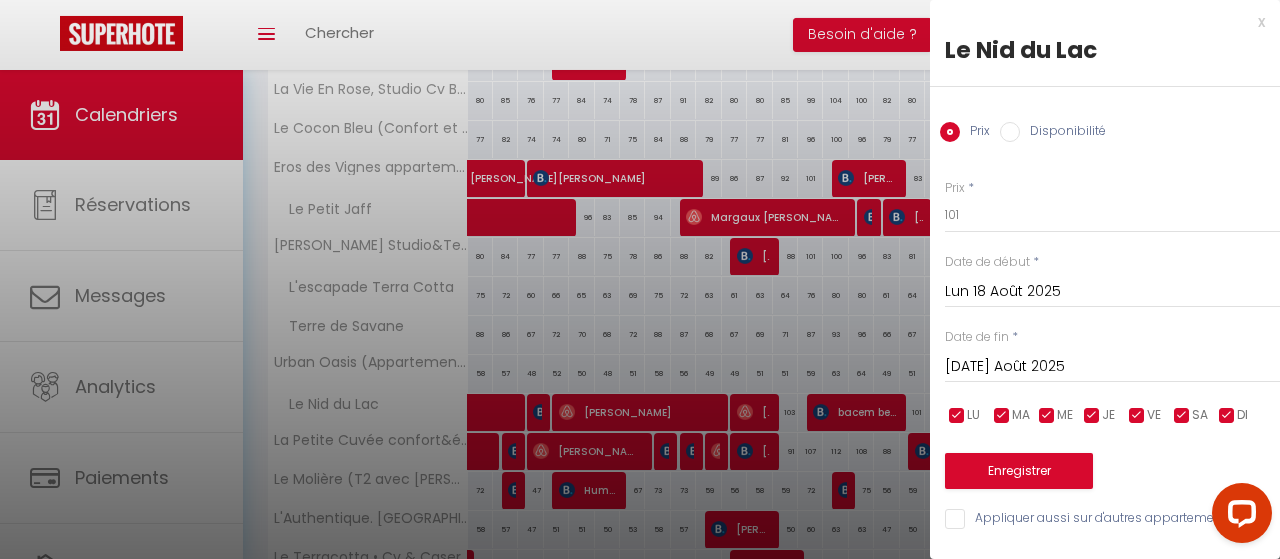 click at bounding box center (640, 279) 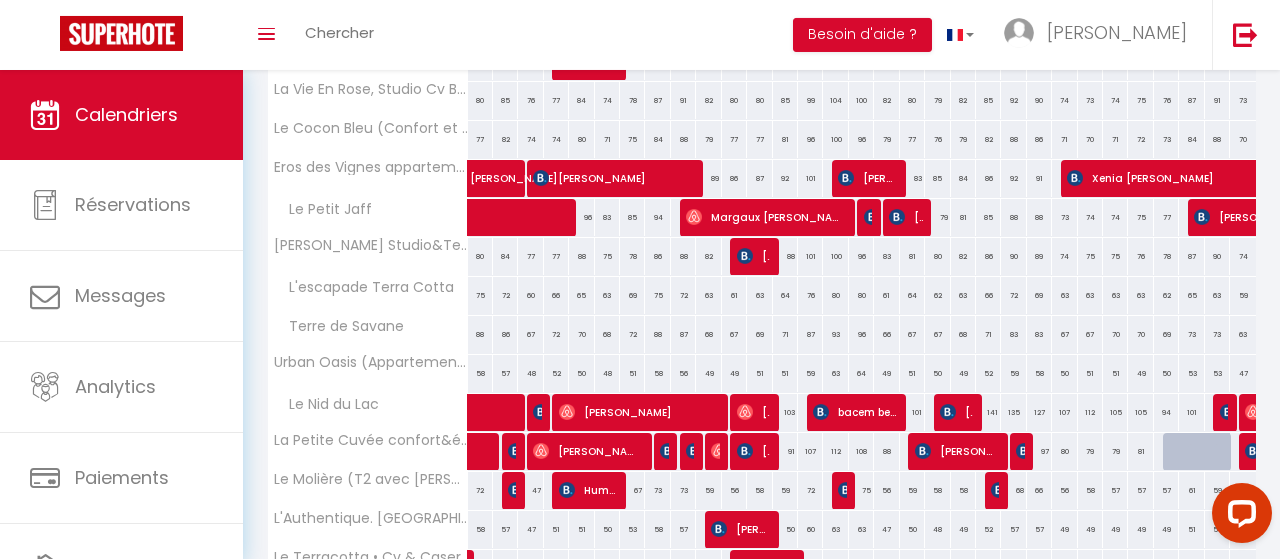 scroll, scrollTop: 199, scrollLeft: 0, axis: vertical 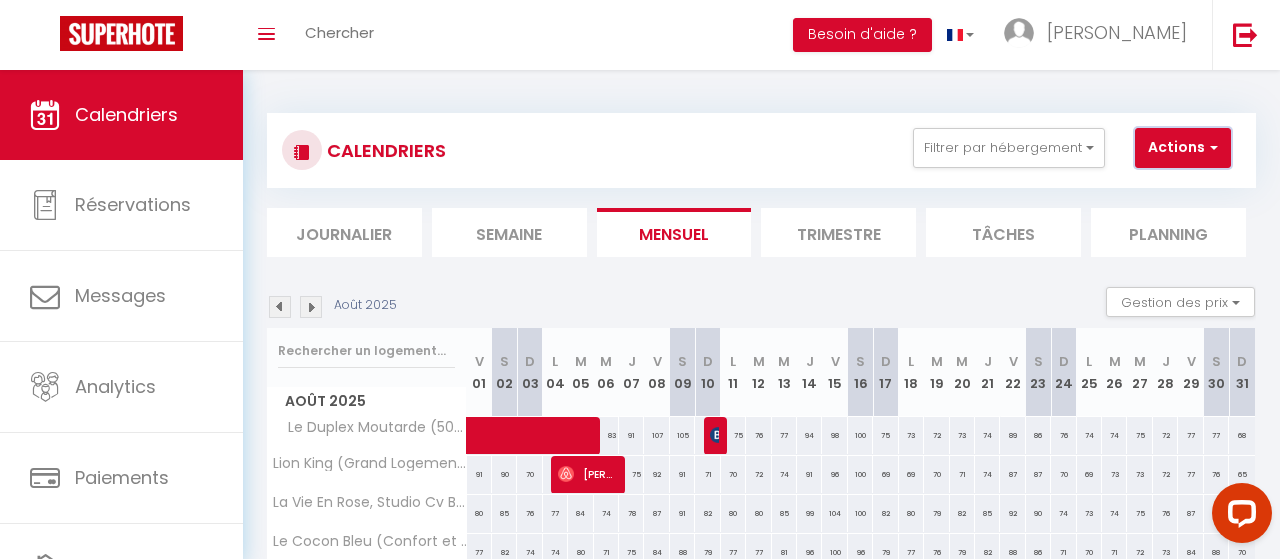 click at bounding box center [1211, 147] 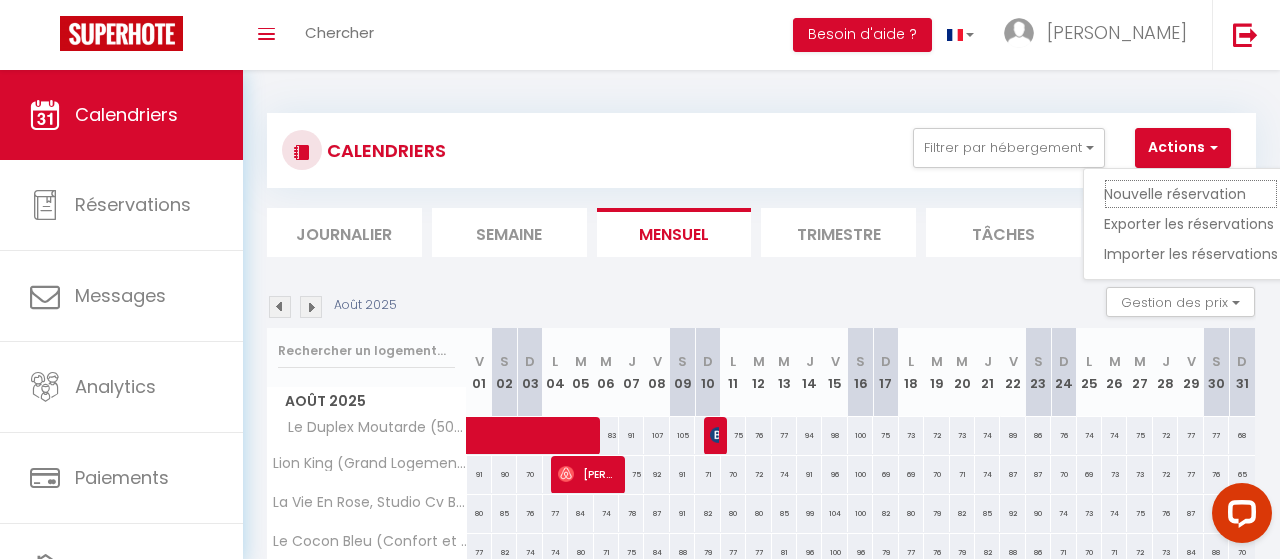 click on "Nouvelle réservation" at bounding box center (1191, 194) 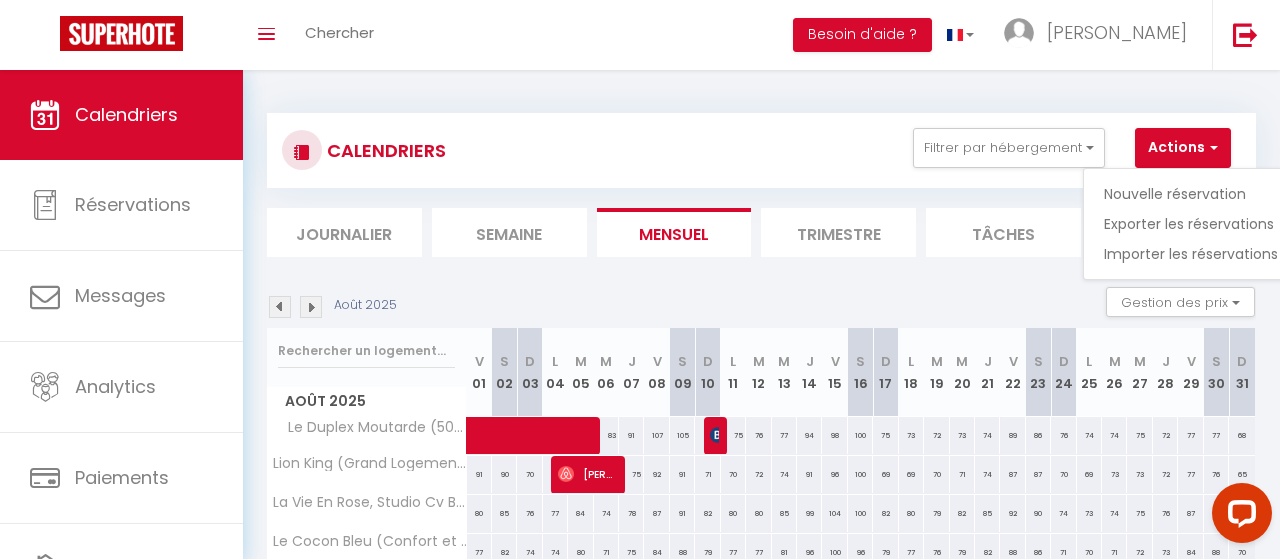 select 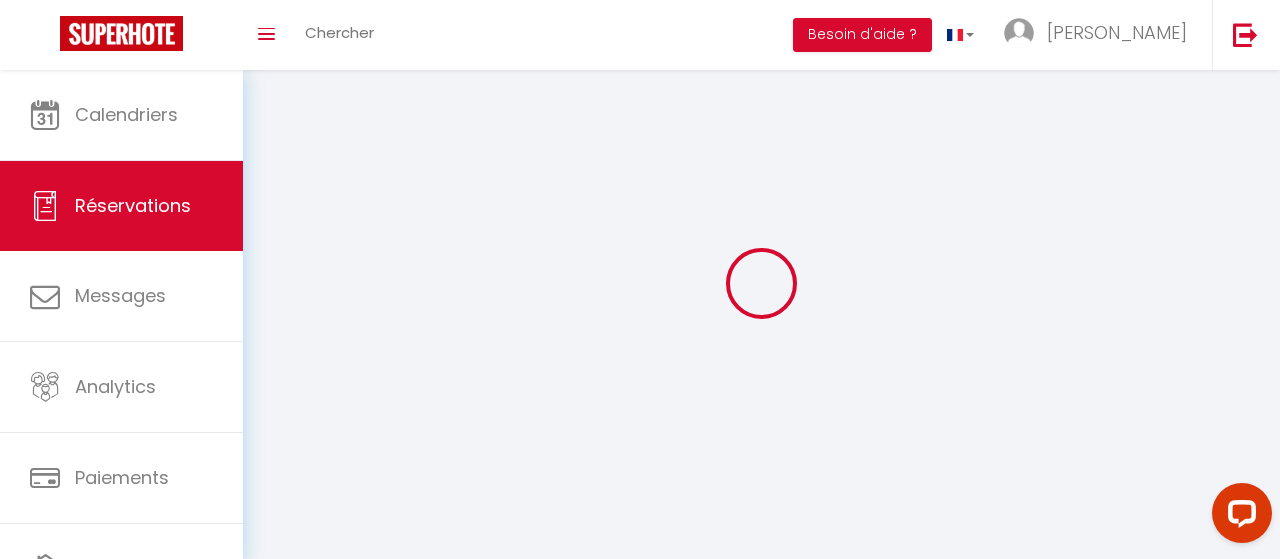select 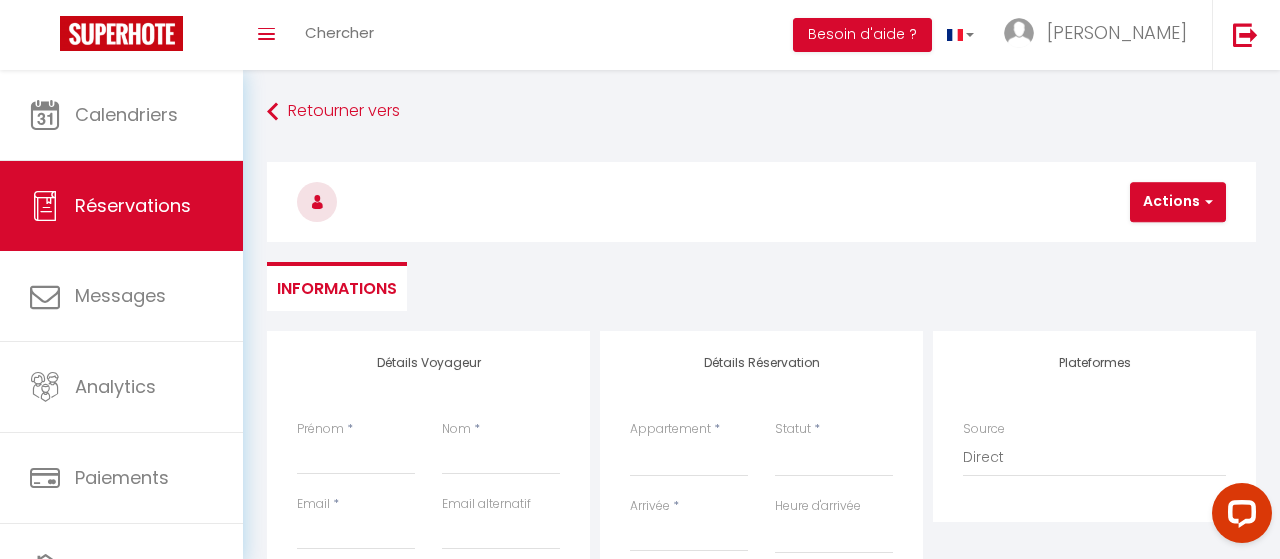 select 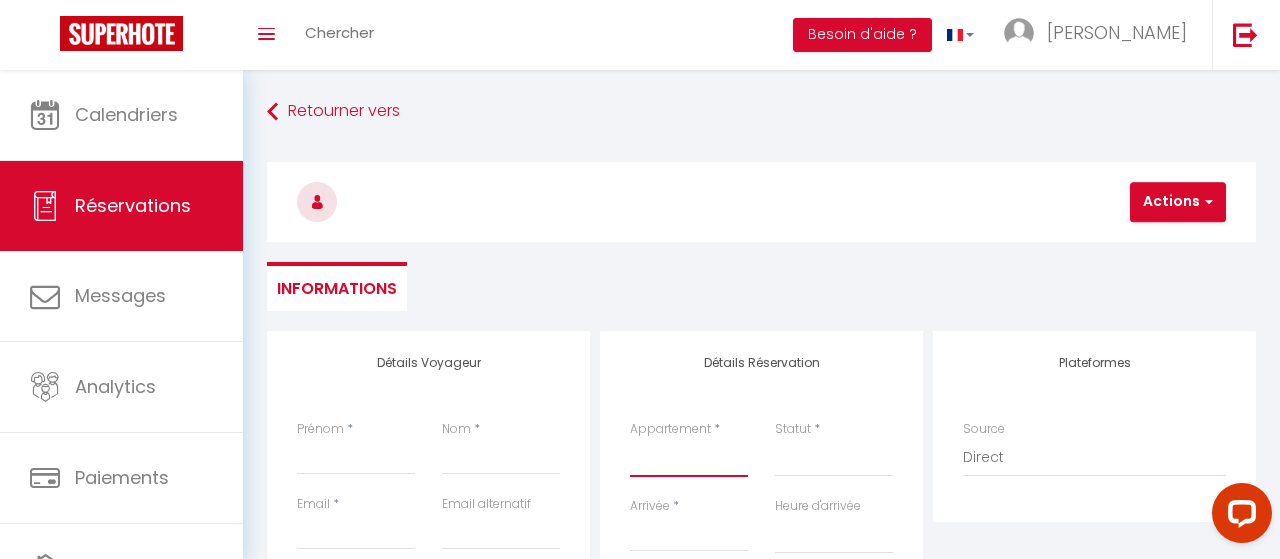 click on "Lion King (Grand Logement neuf 65m2 tout équipé) Le Terracotta • Cv & Caserne L'Authentique. Centre & Gare Le Nid du Lac La Petite Cuvée confort&élégance Le Cocon Bleu ([PERSON_NAME] et Calme) Le Molière (T2 avec Patio ) Eros des Vignes
appartement Urban Oasis (Appartement chic) [PERSON_NAME] Le Duplex Moutarde (50m2) Le Petit Jaff [PERSON_NAME] Studio&Terrasse La Vie En Rose, Studio Cv Beaune L'escapade Terra Cotta" at bounding box center (689, 458) 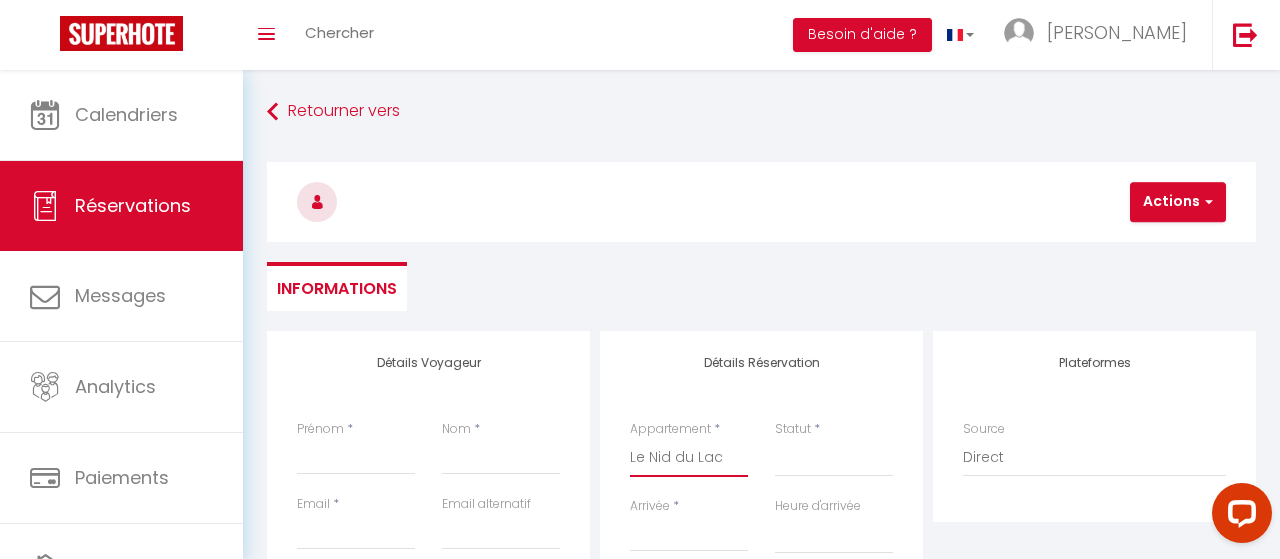 click on "Le Nid du Lac" at bounding box center [0, 0] 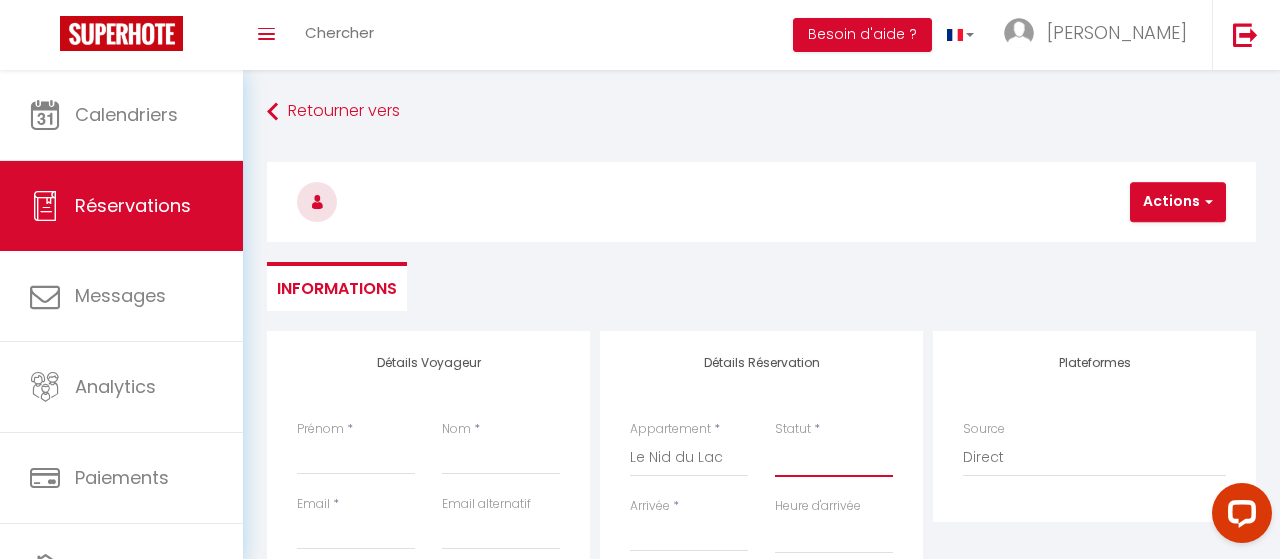click on "Confirmé Non Confirmé [PERSON_NAME] par le voyageur No Show Request" at bounding box center [834, 458] 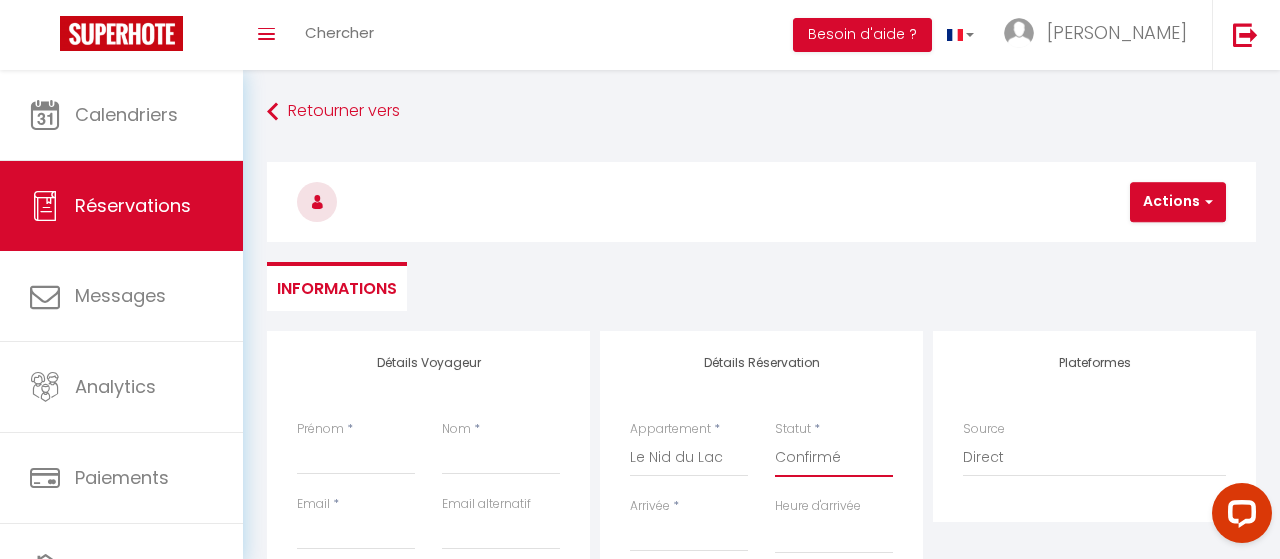 click on "Confirmé" at bounding box center (0, 0) 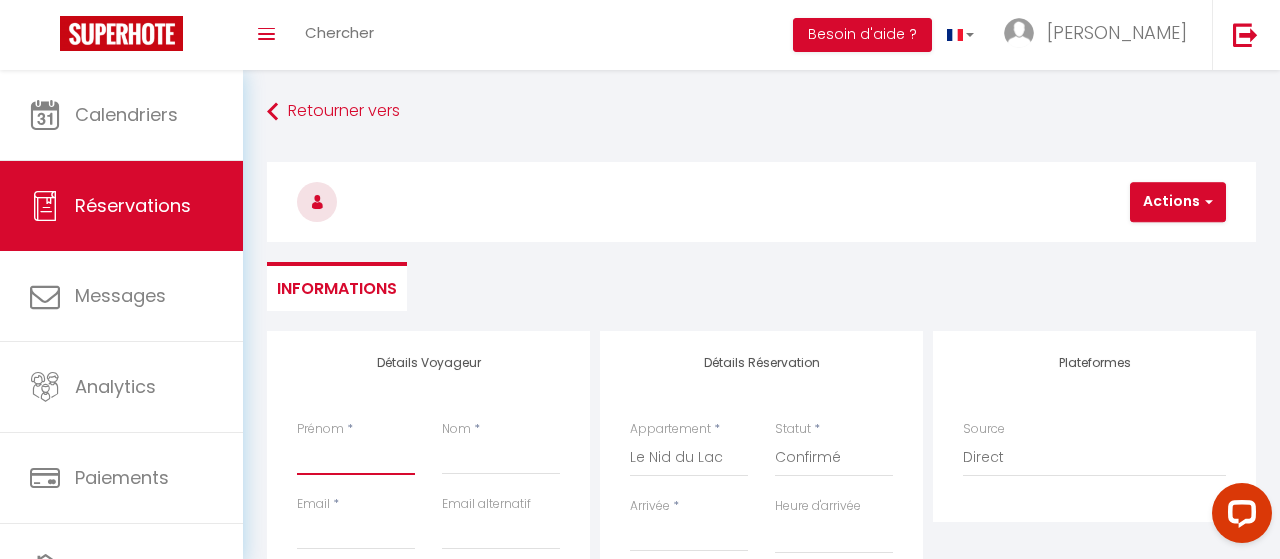 click on "Prénom" at bounding box center [356, 457] 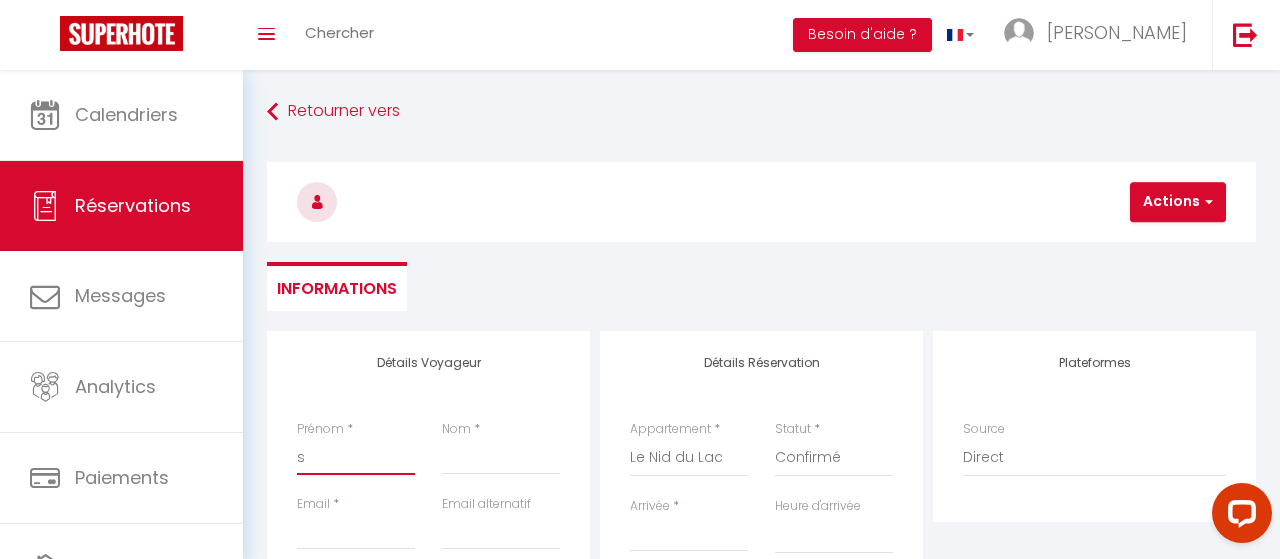 select 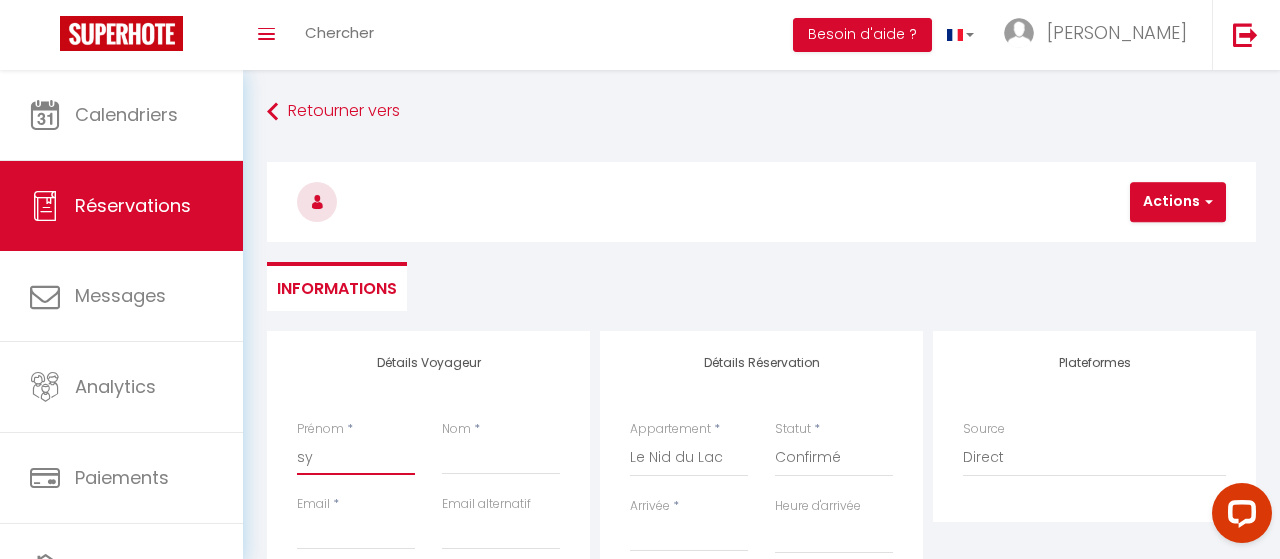select 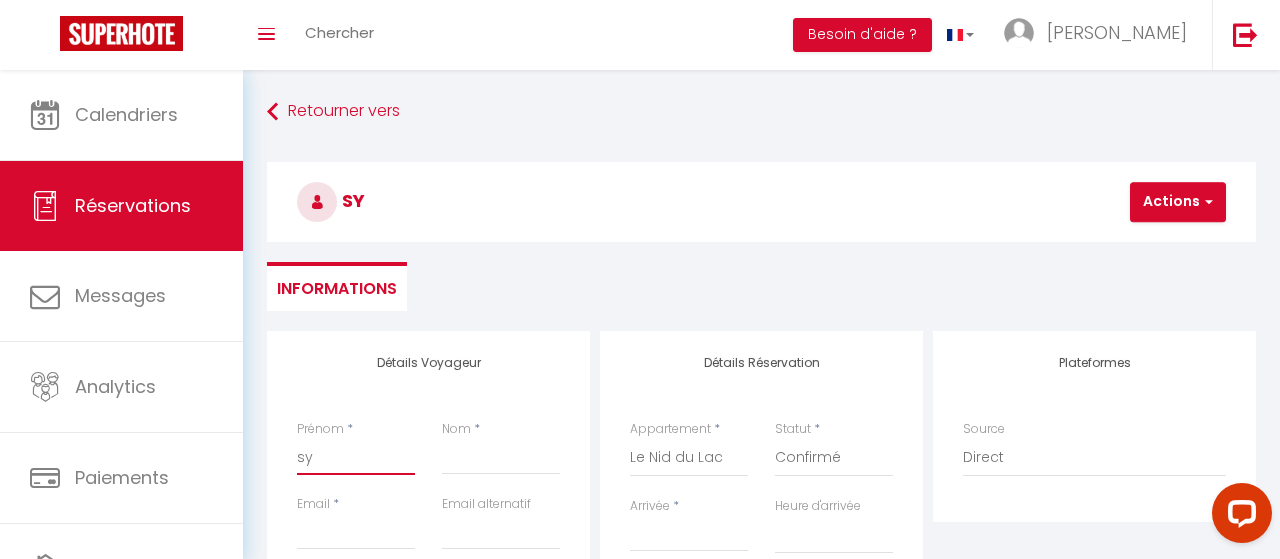 type on "sye" 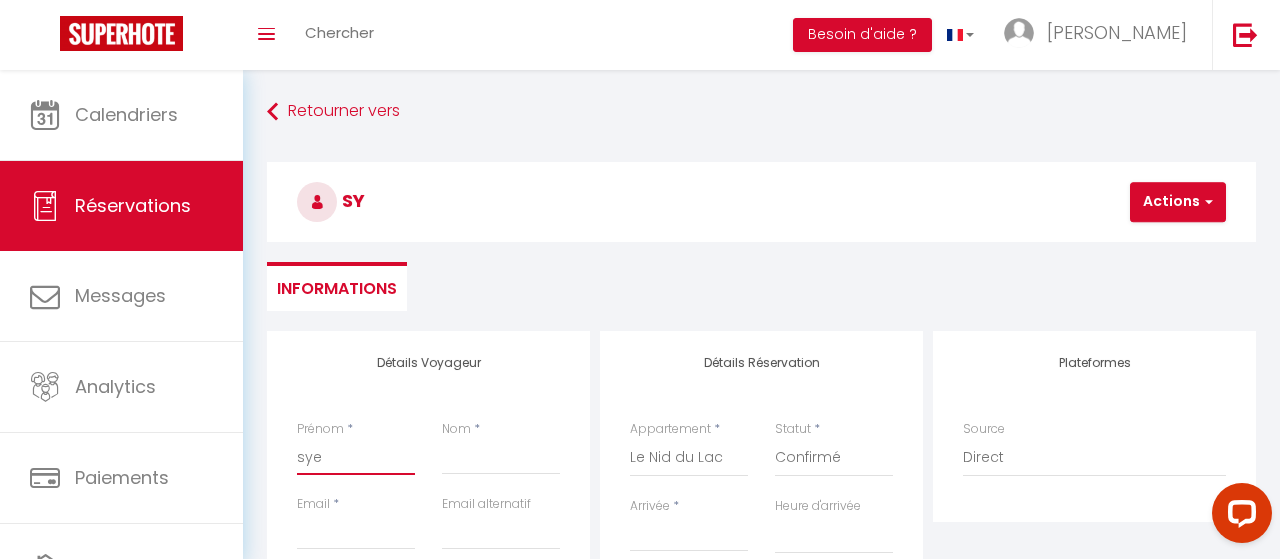 select 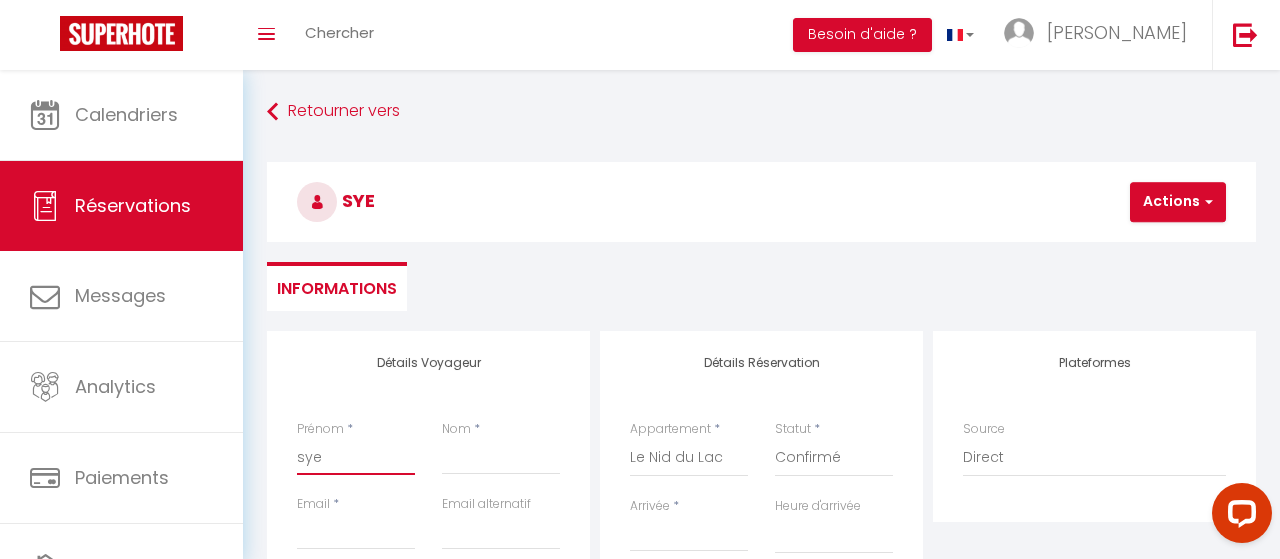 type on "syep" 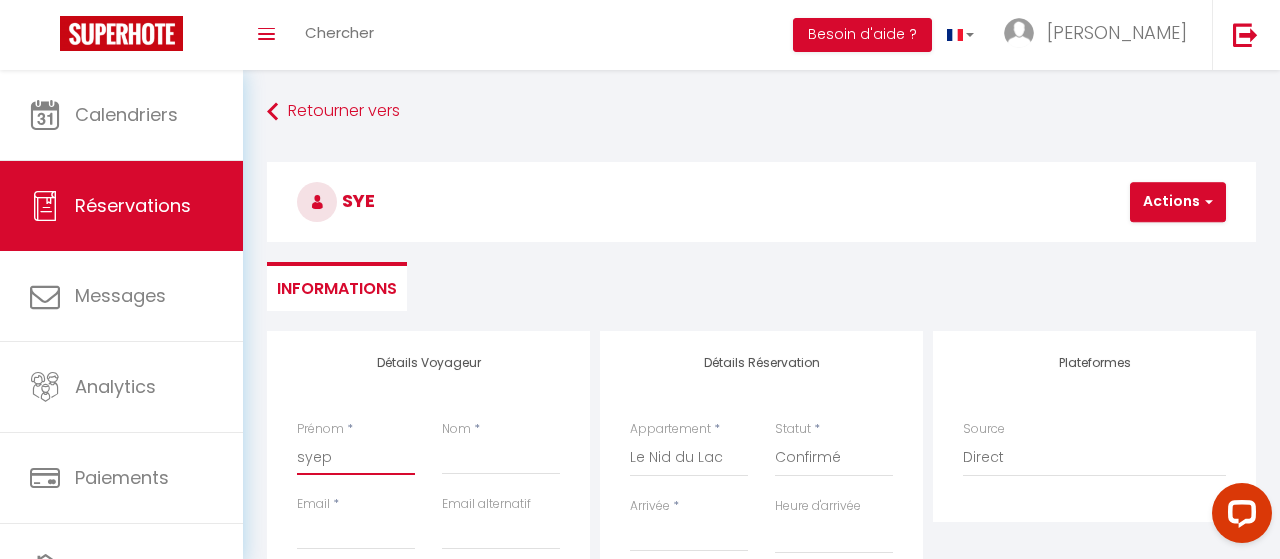 select 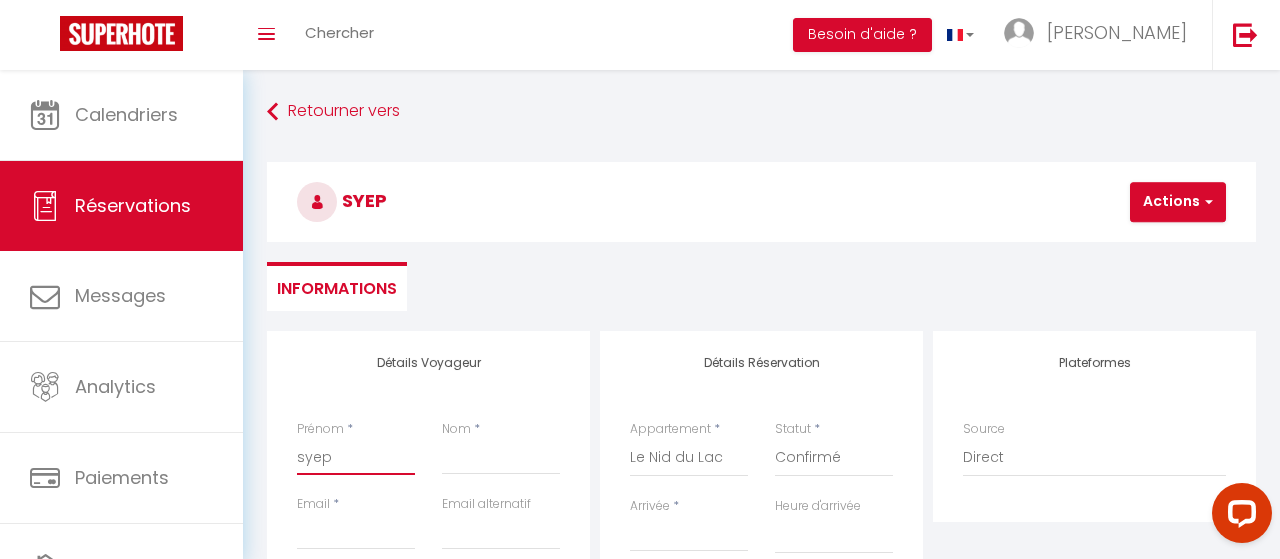 type on "syeph" 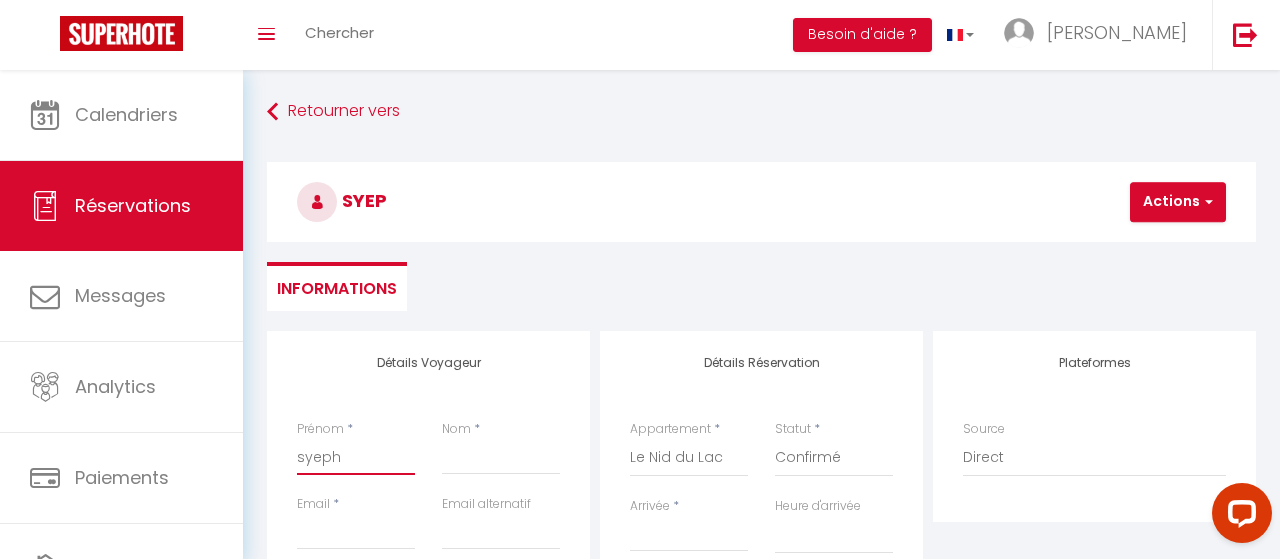 select 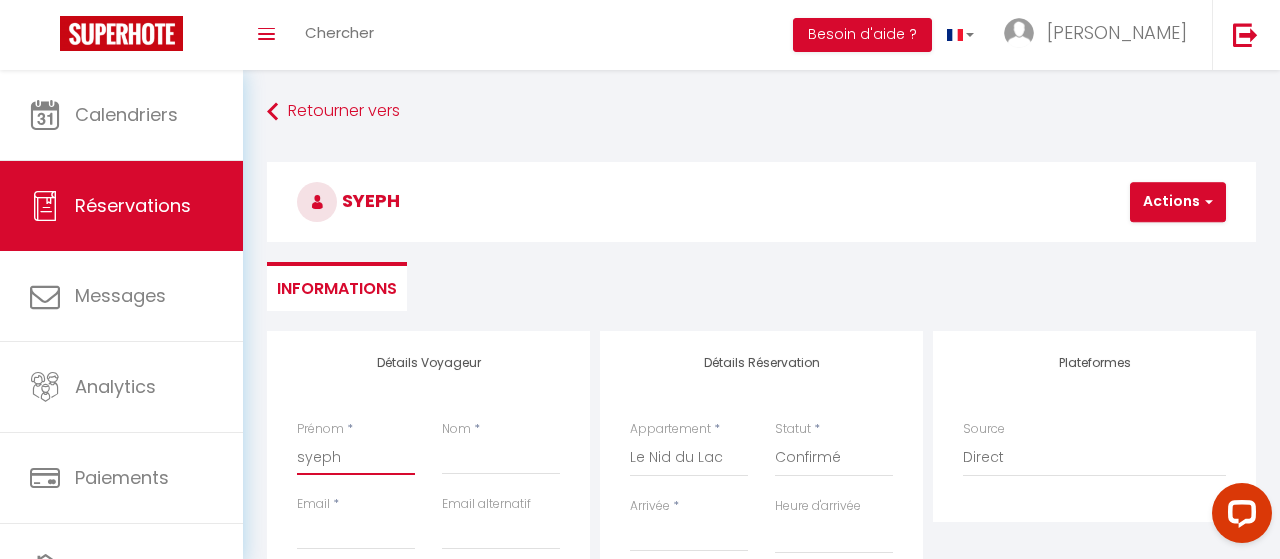 type on "syepha" 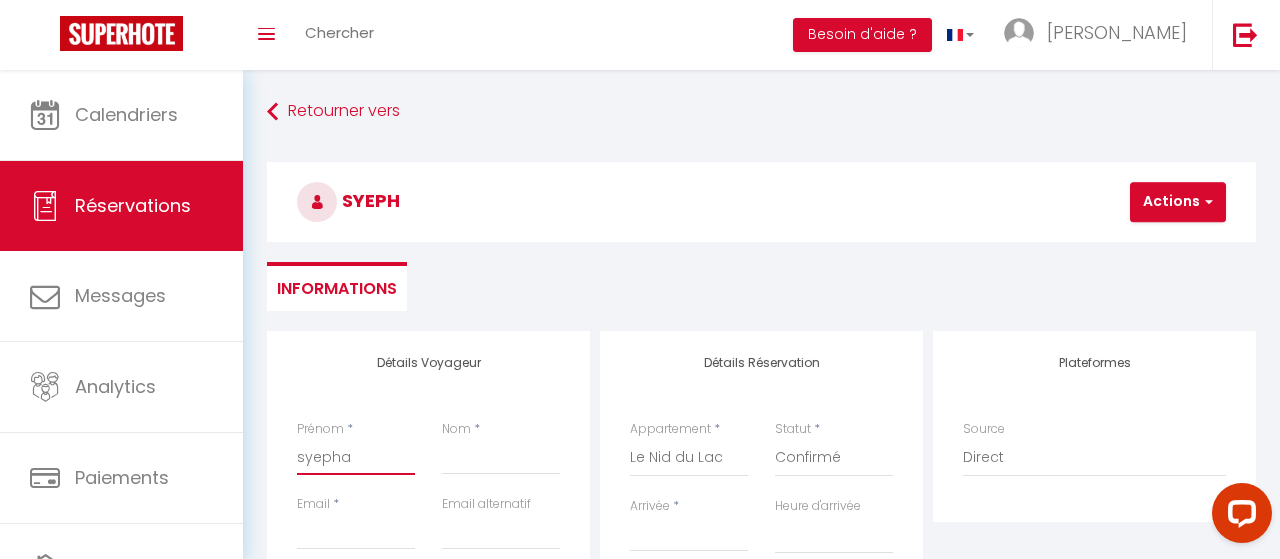 select 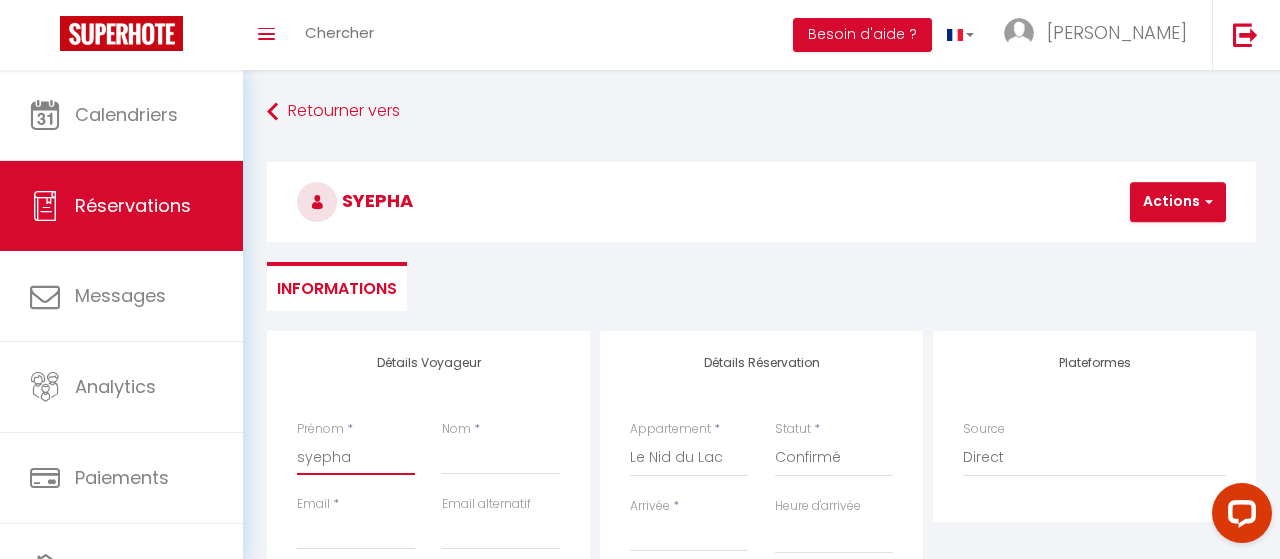 type on "syephan" 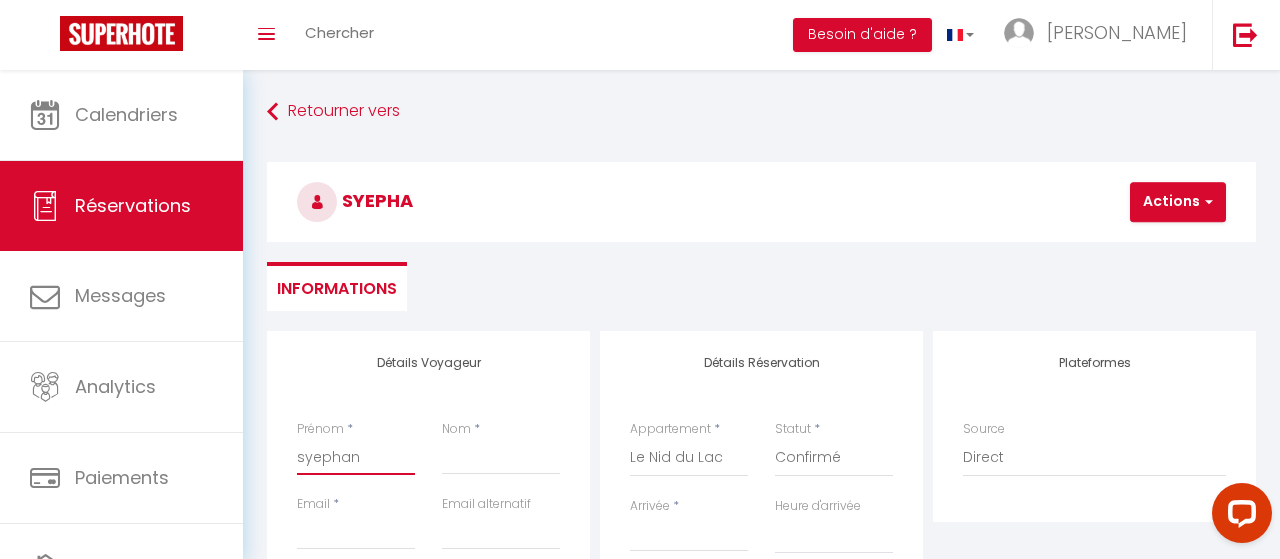 select 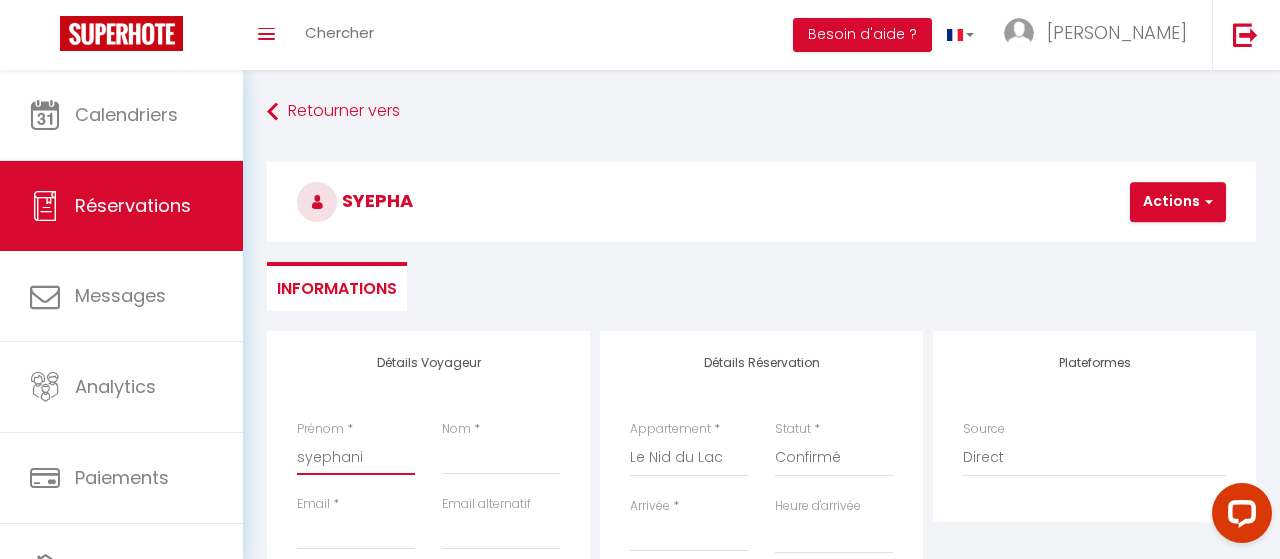 select 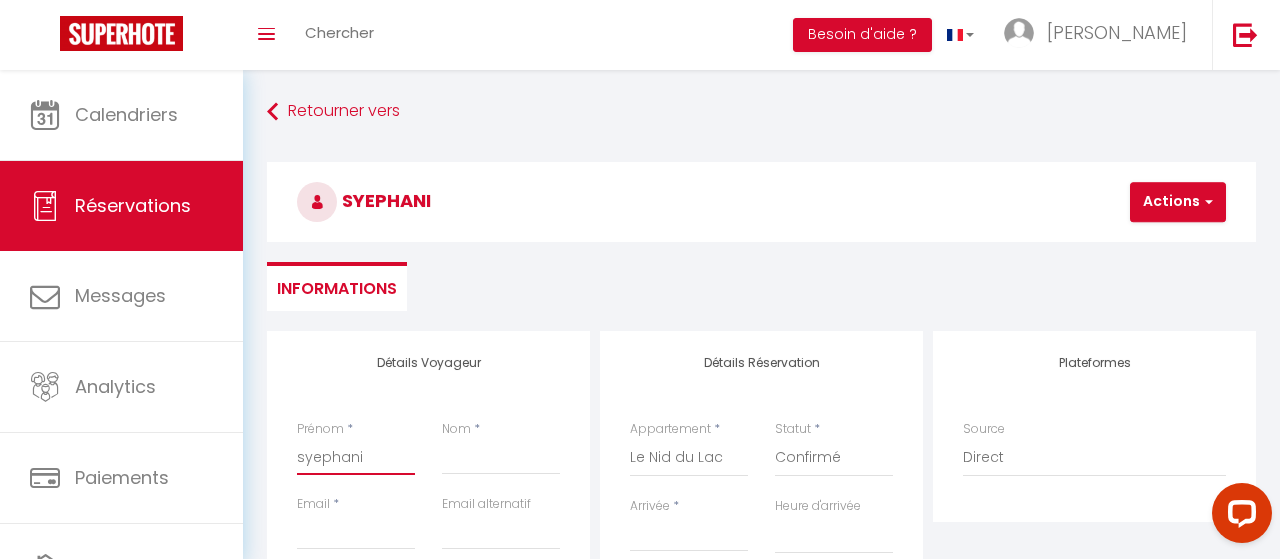 type on "syephan" 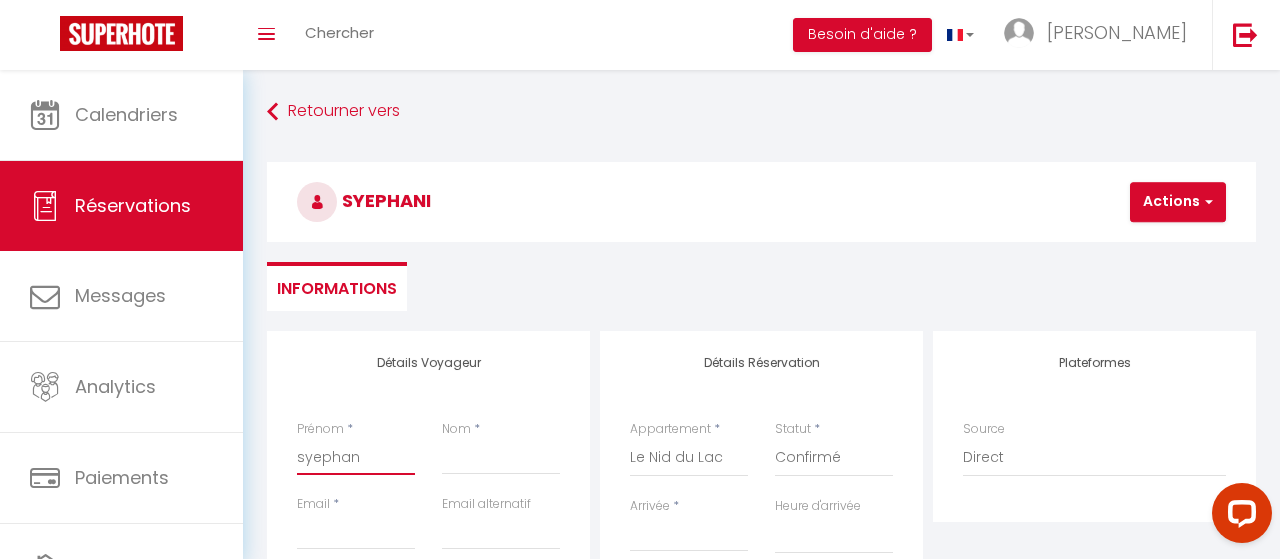 select 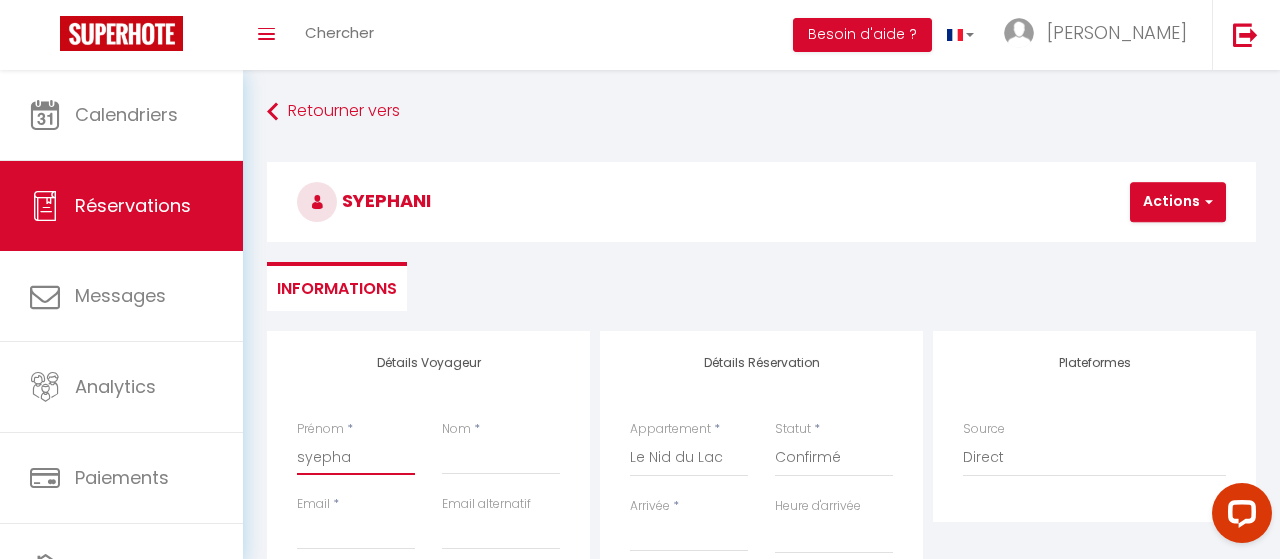 select 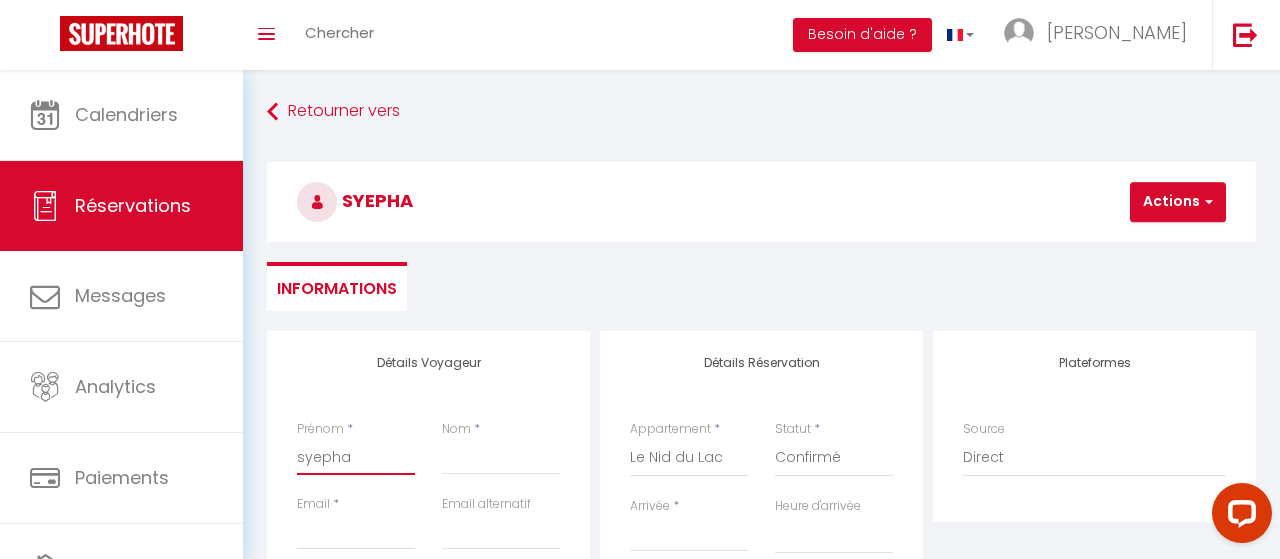 type on "syeph" 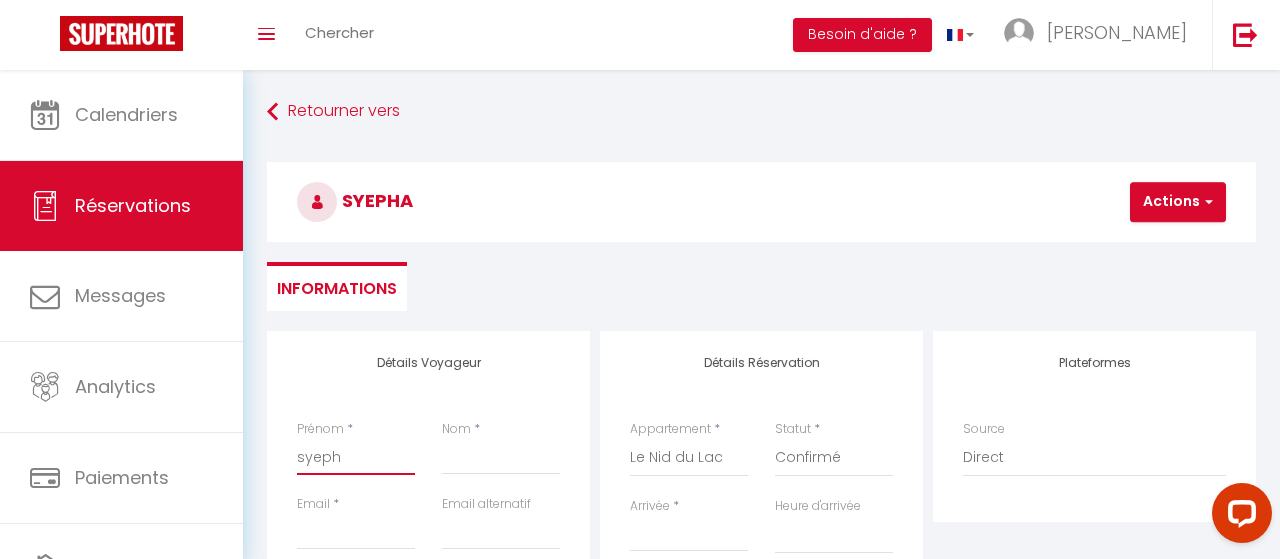 select 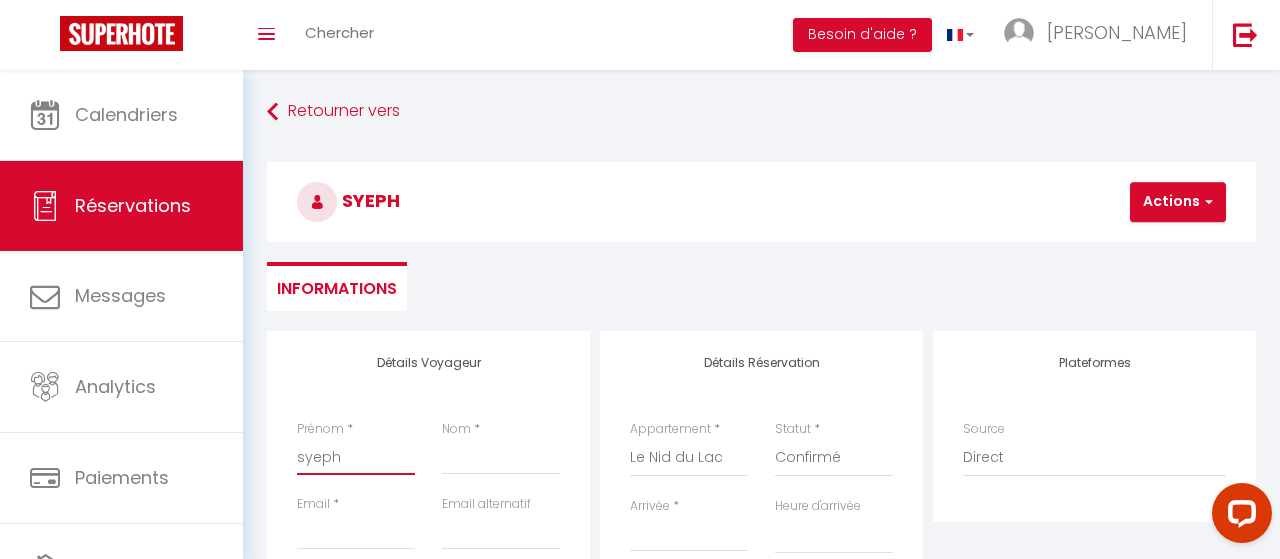 type on "syep" 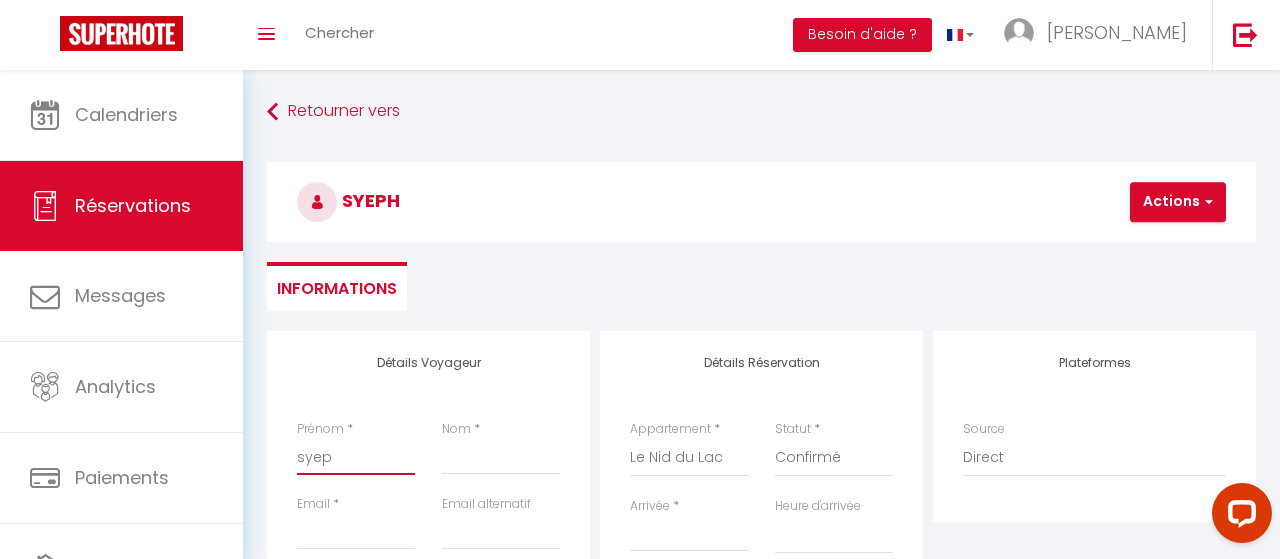 select 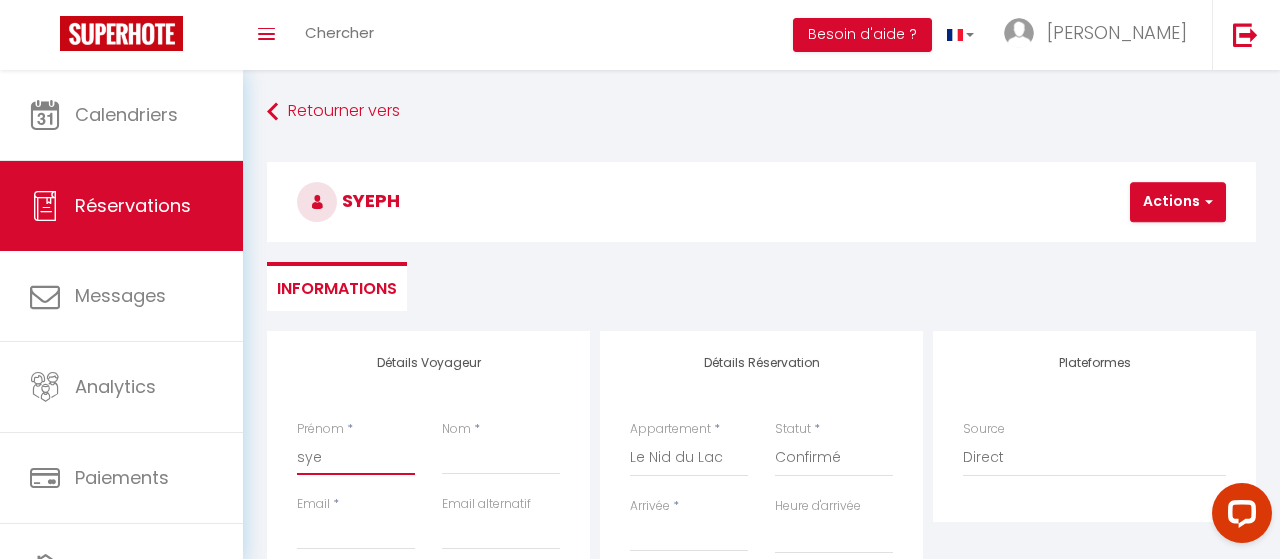 select 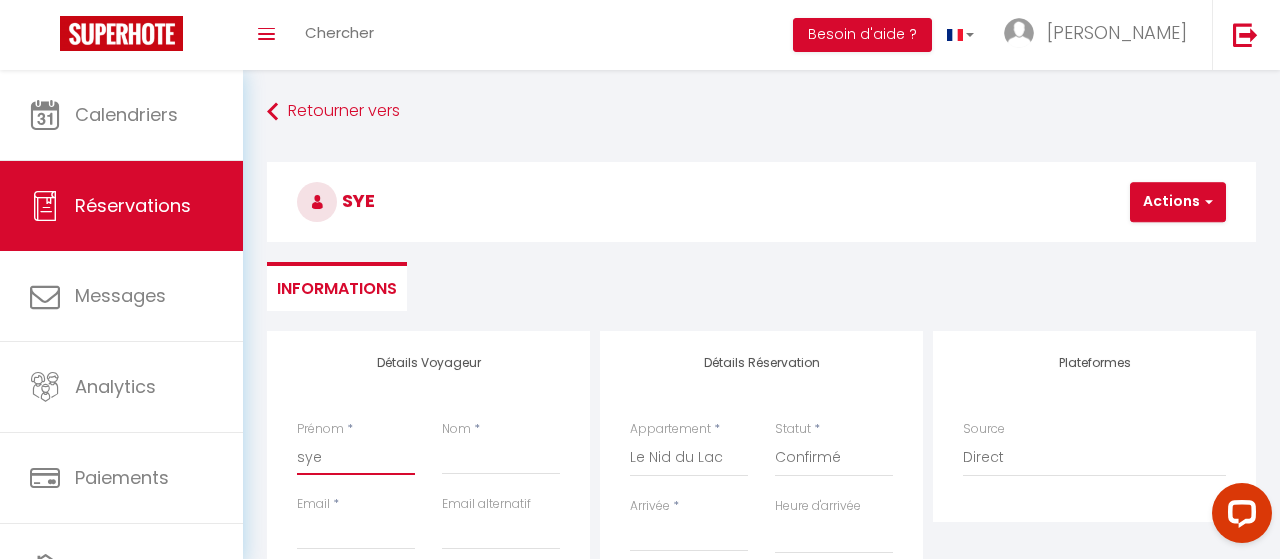 type on "sy" 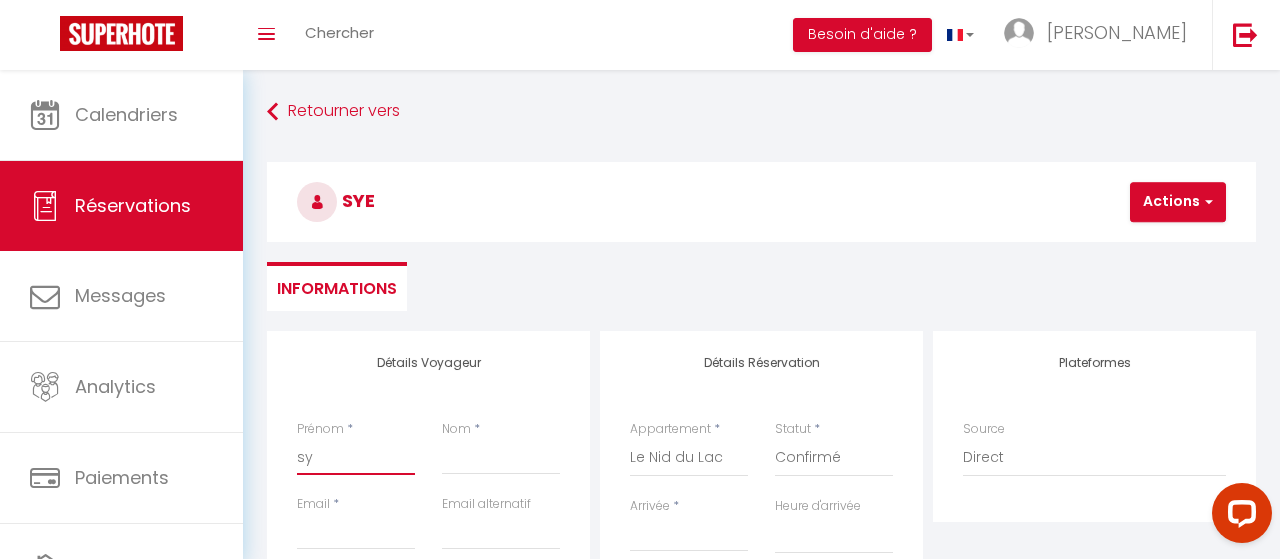 select 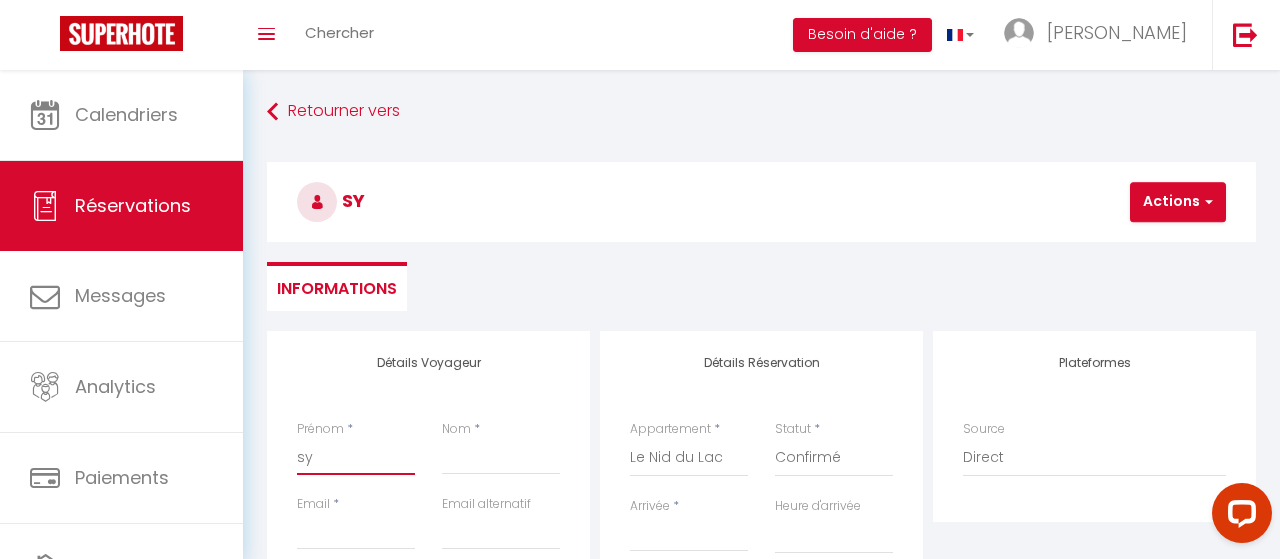 type on "s" 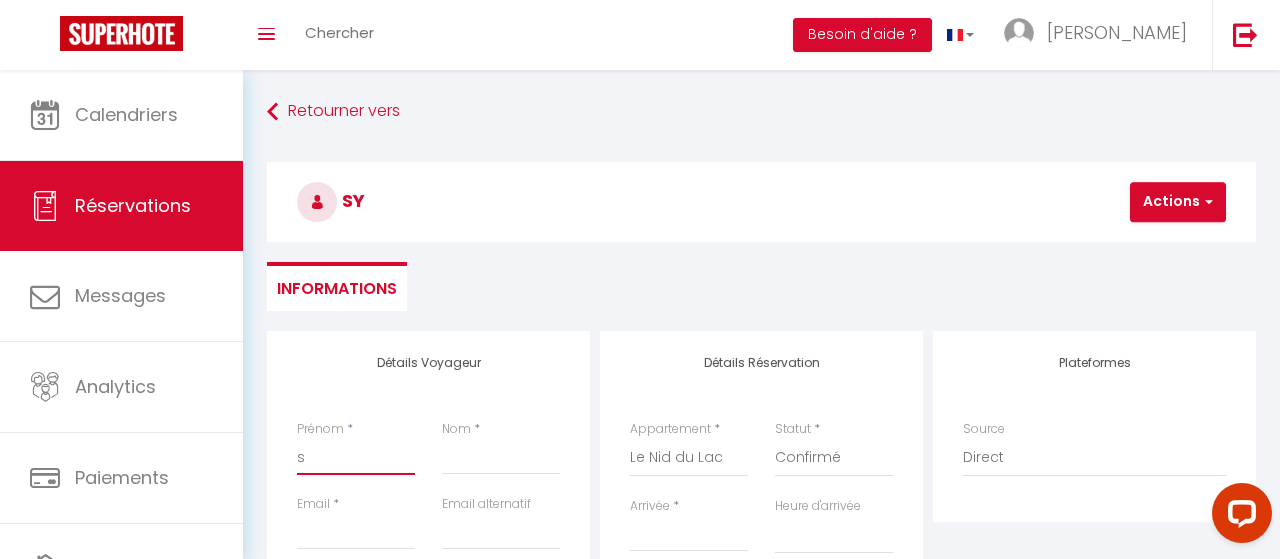 select 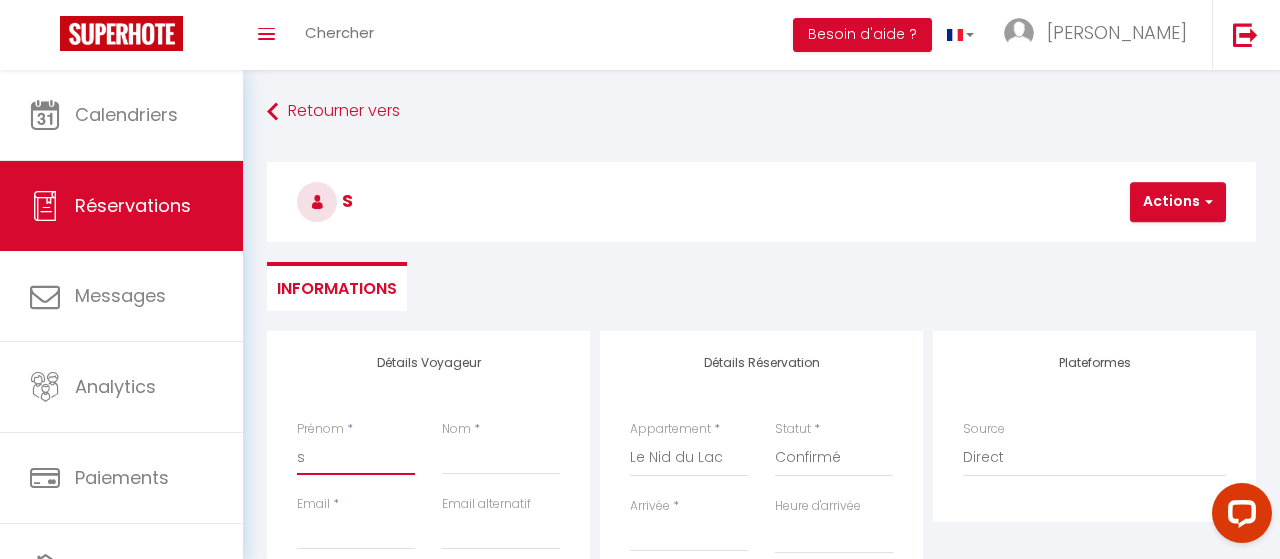 type on "st" 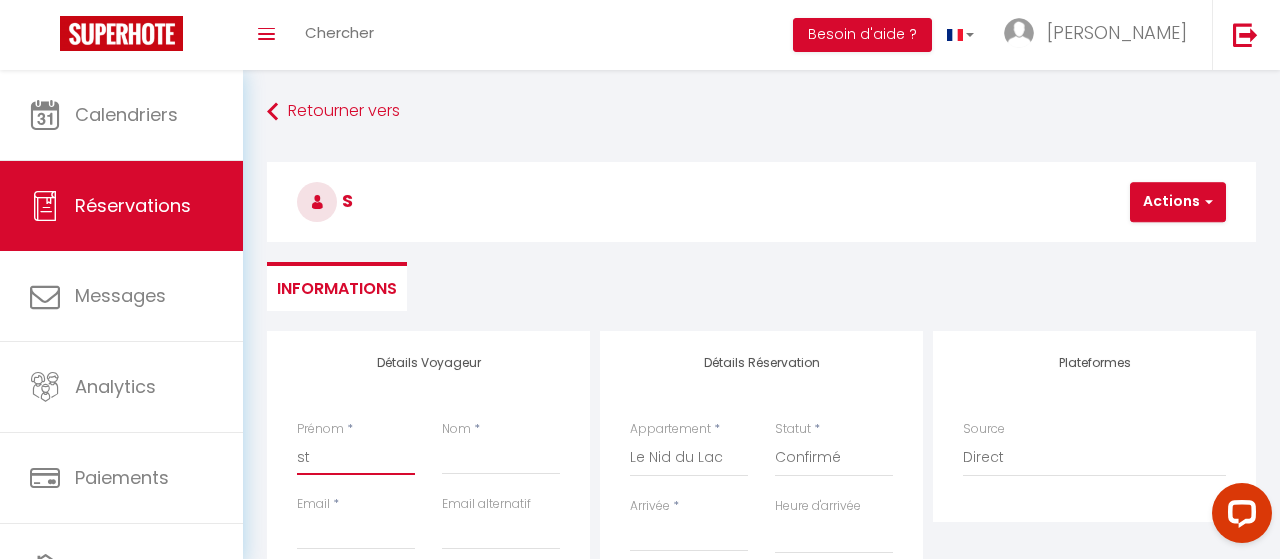 select 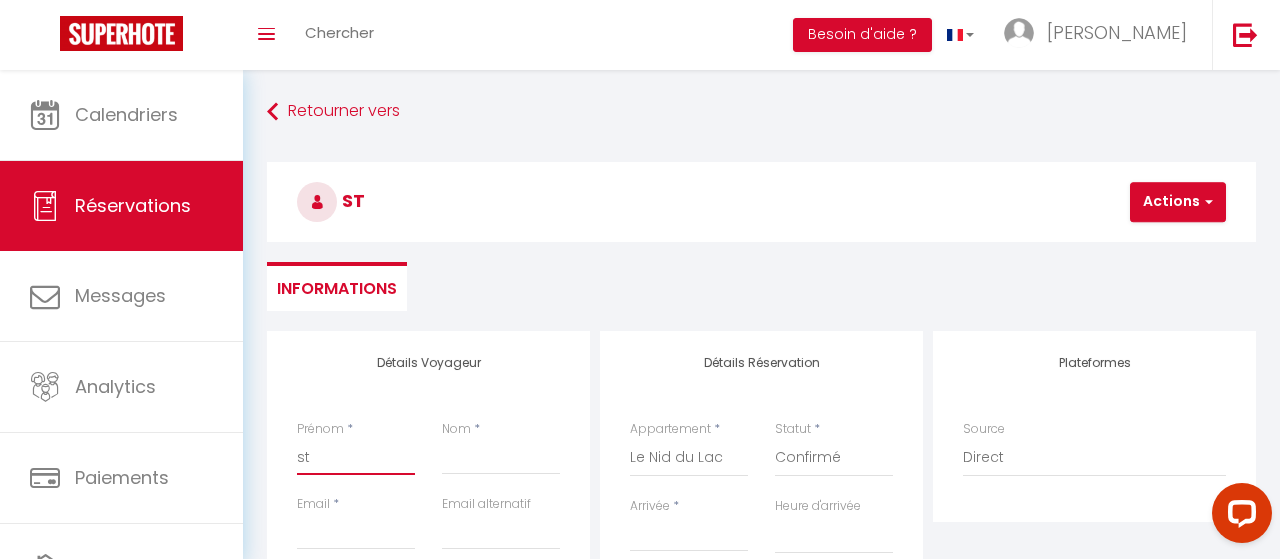 type on "ste" 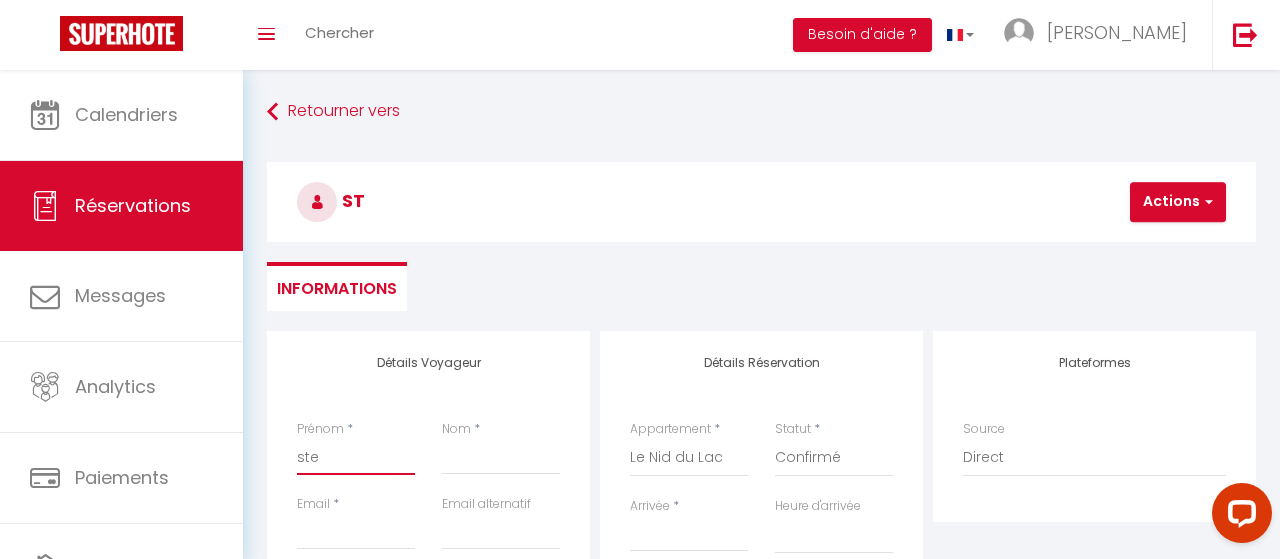 select 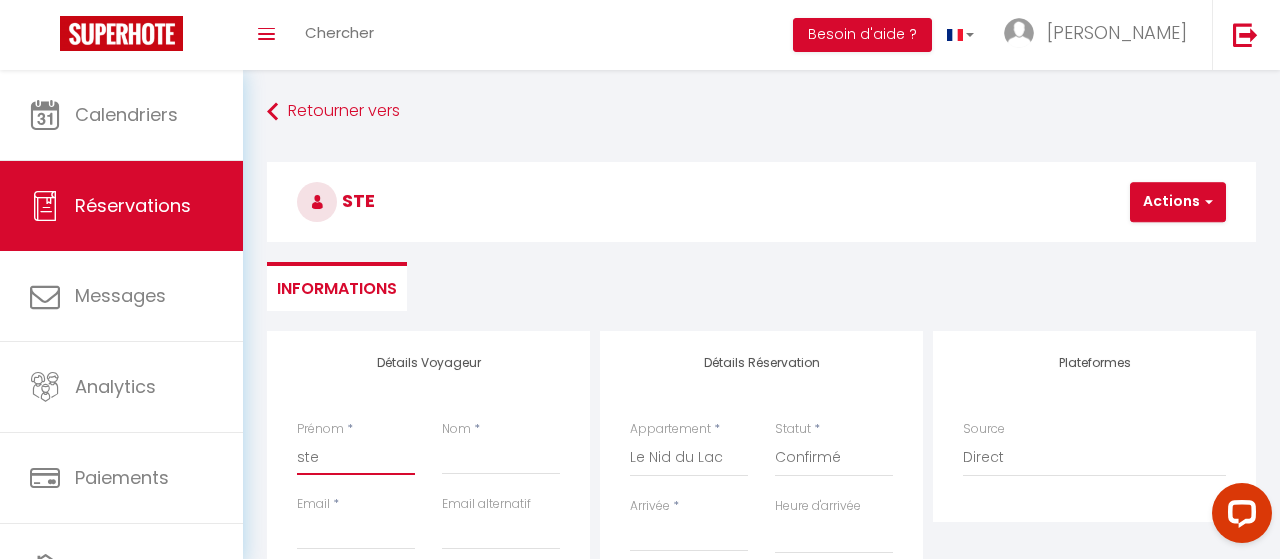 type on "step" 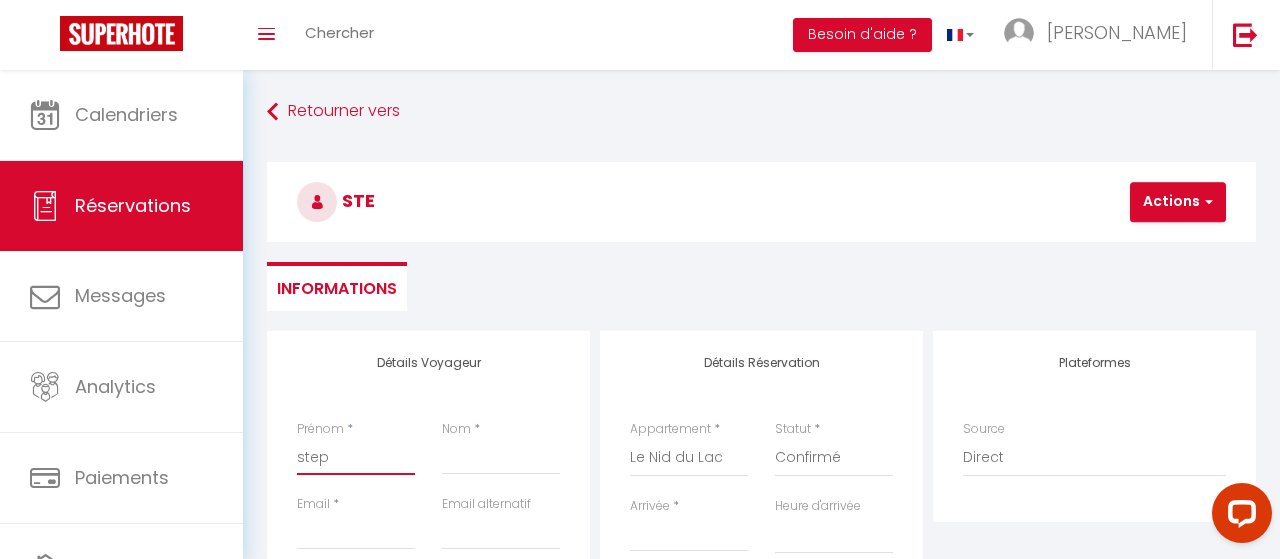 select 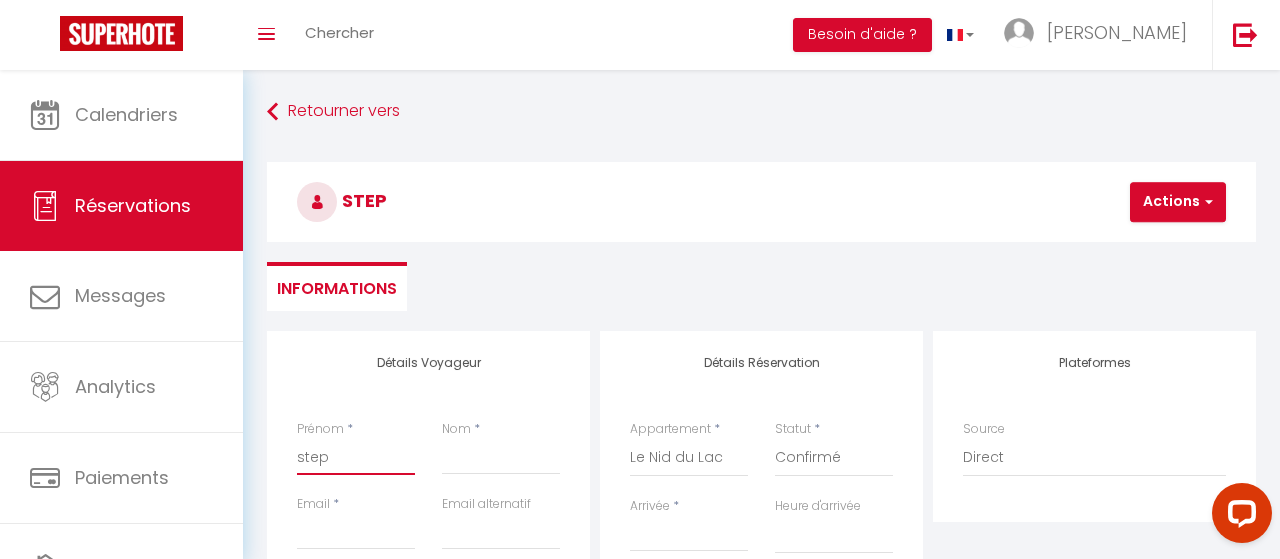 type on "steph" 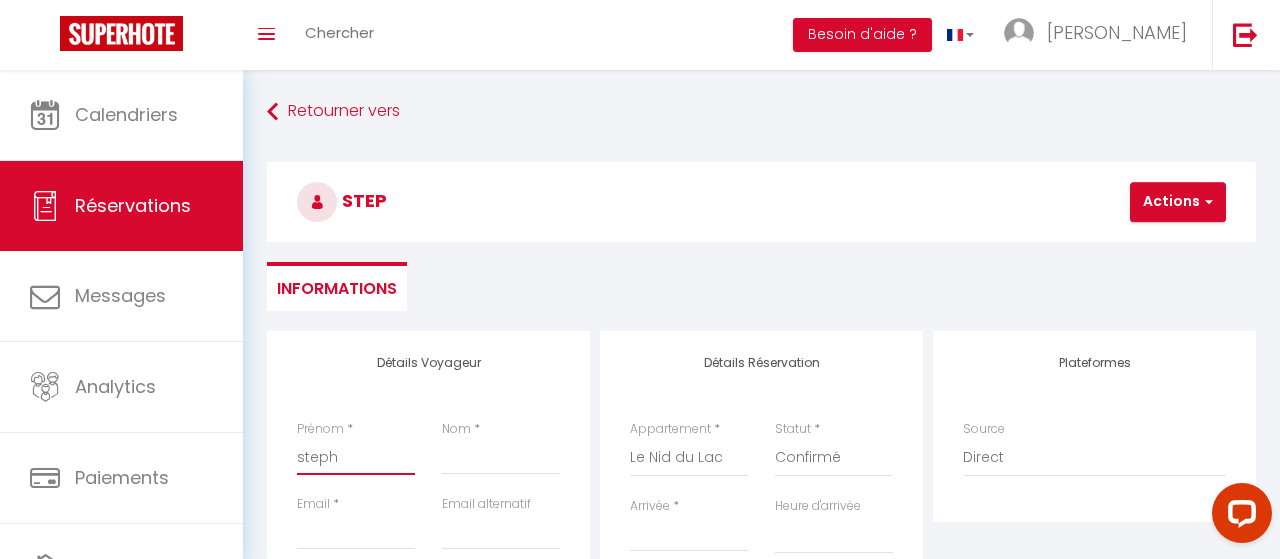 select 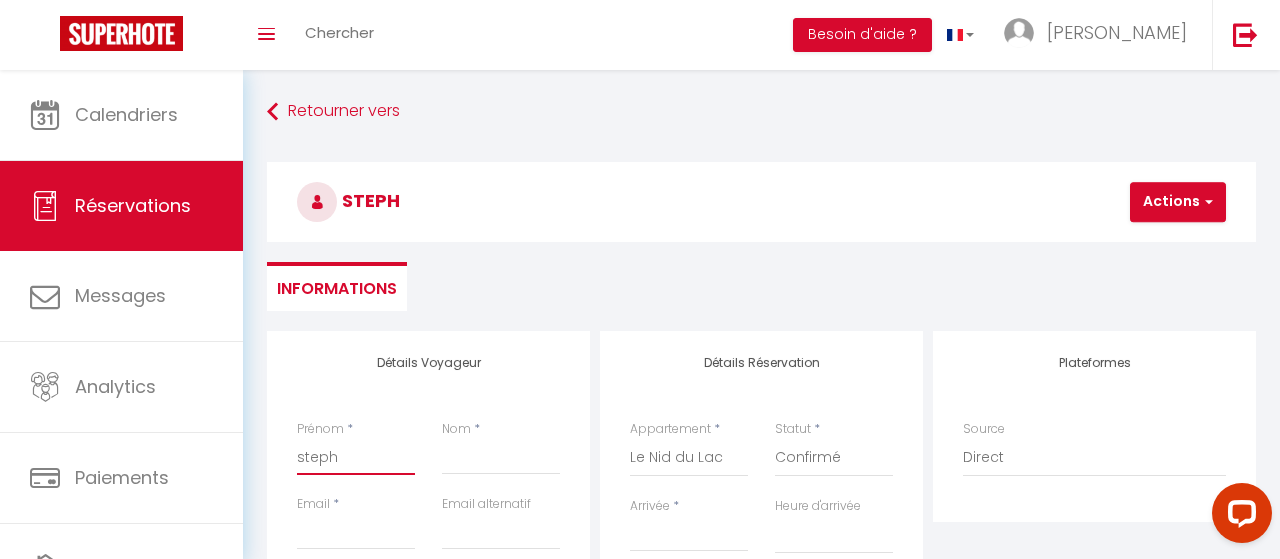 type on "stepha" 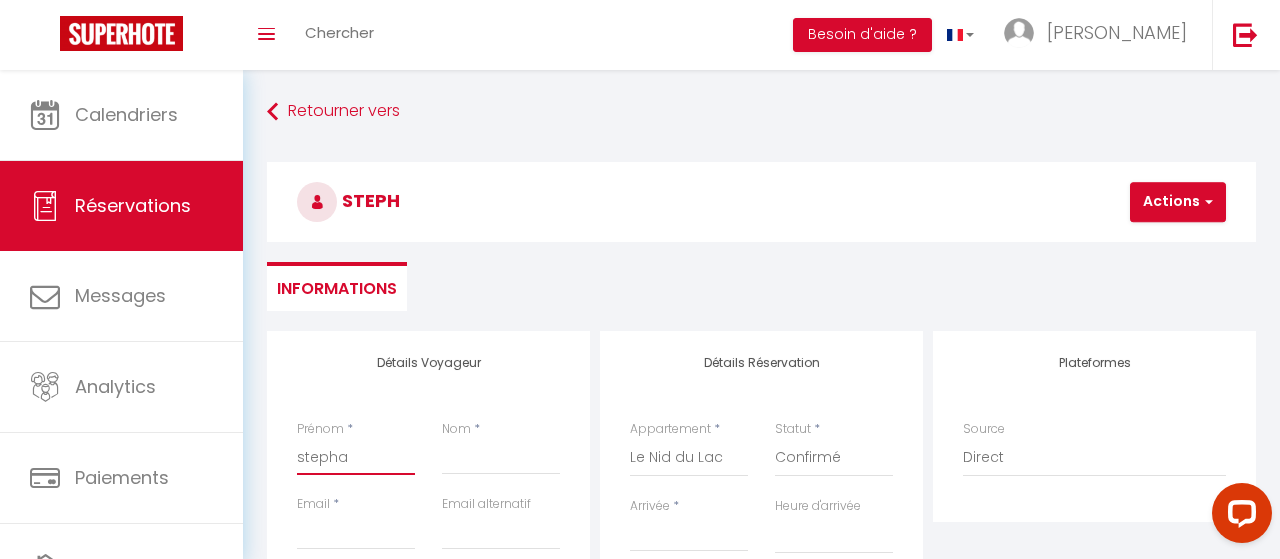 select 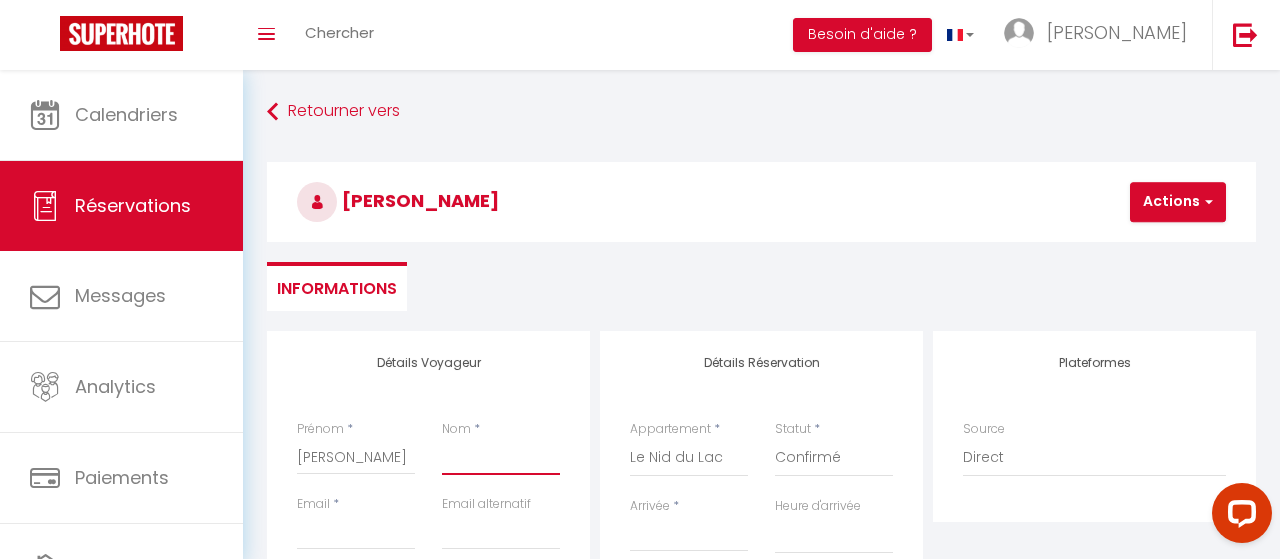 click on "Nom" at bounding box center (501, 457) 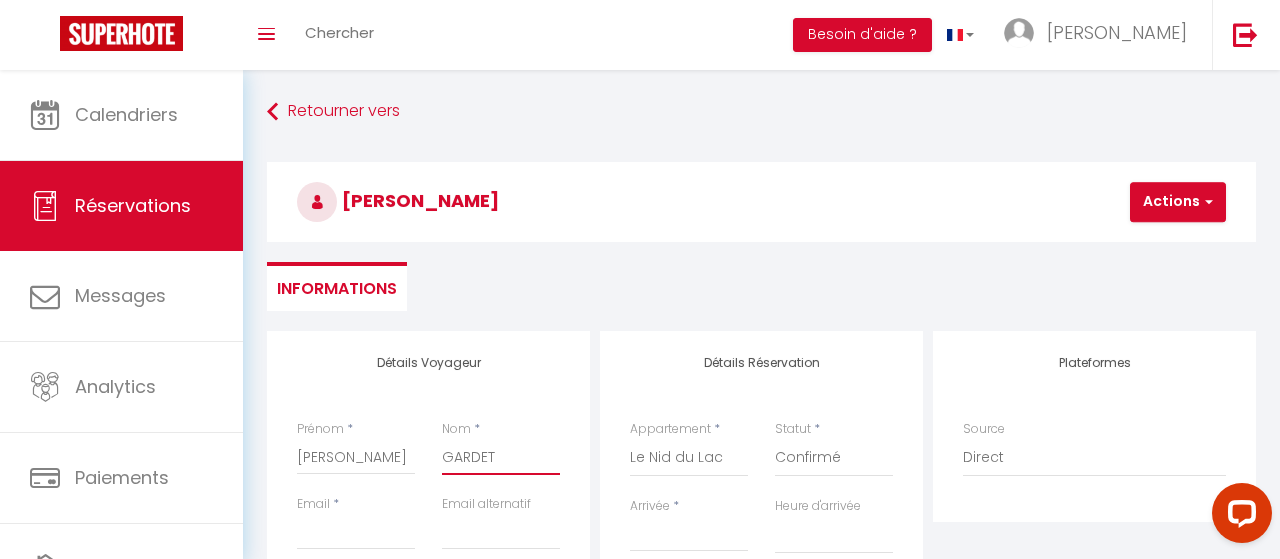 scroll, scrollTop: 191, scrollLeft: 0, axis: vertical 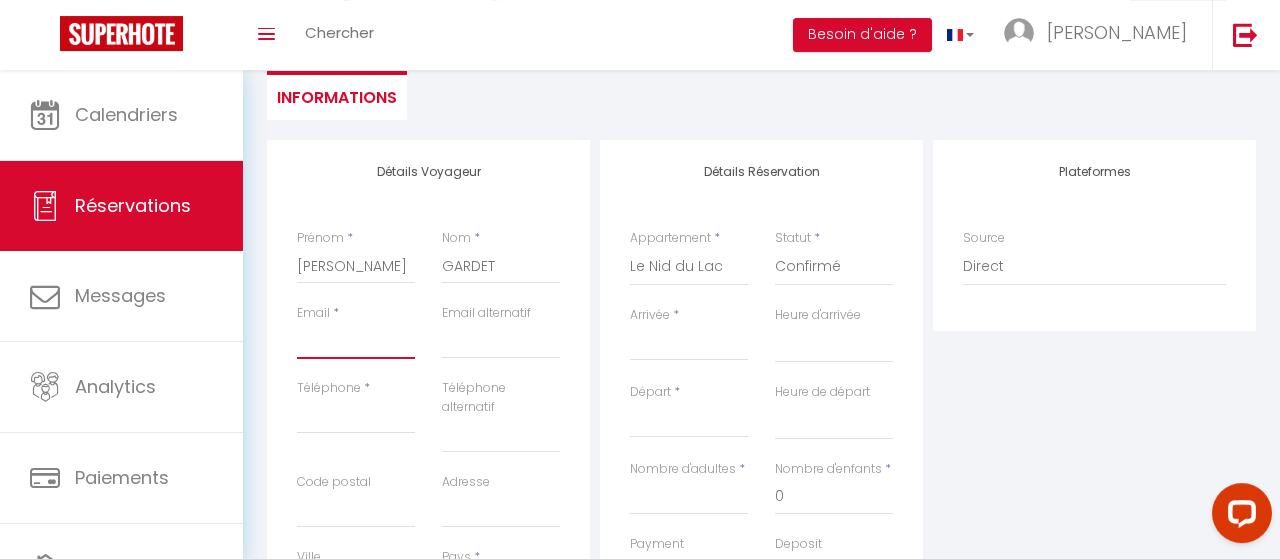 click on "Email client" at bounding box center [356, 341] 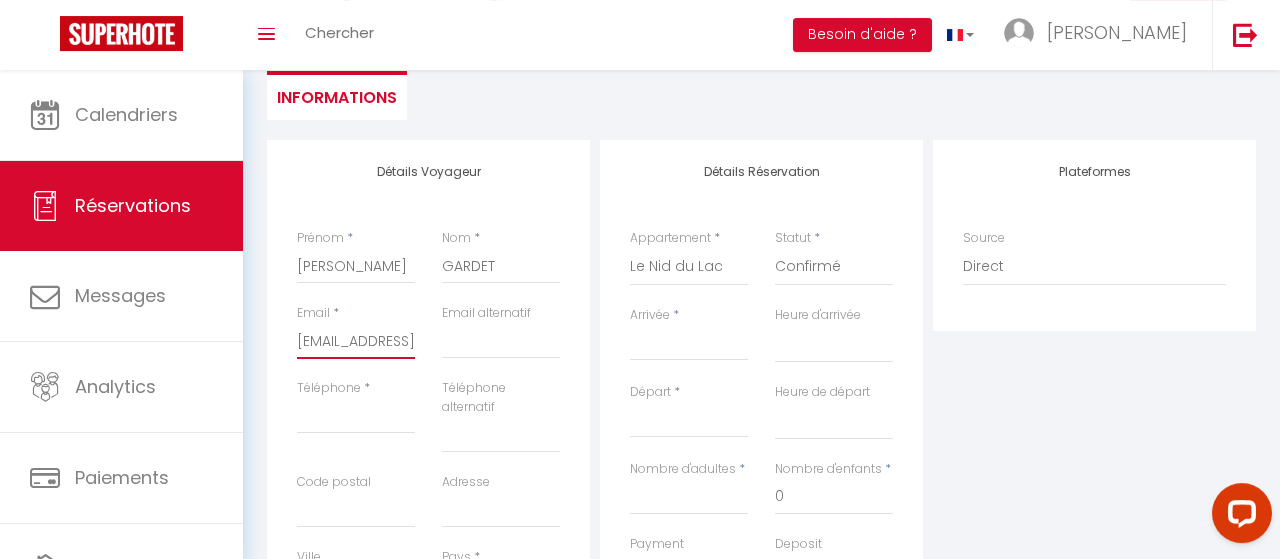 scroll, scrollTop: 0, scrollLeft: 68, axis: horizontal 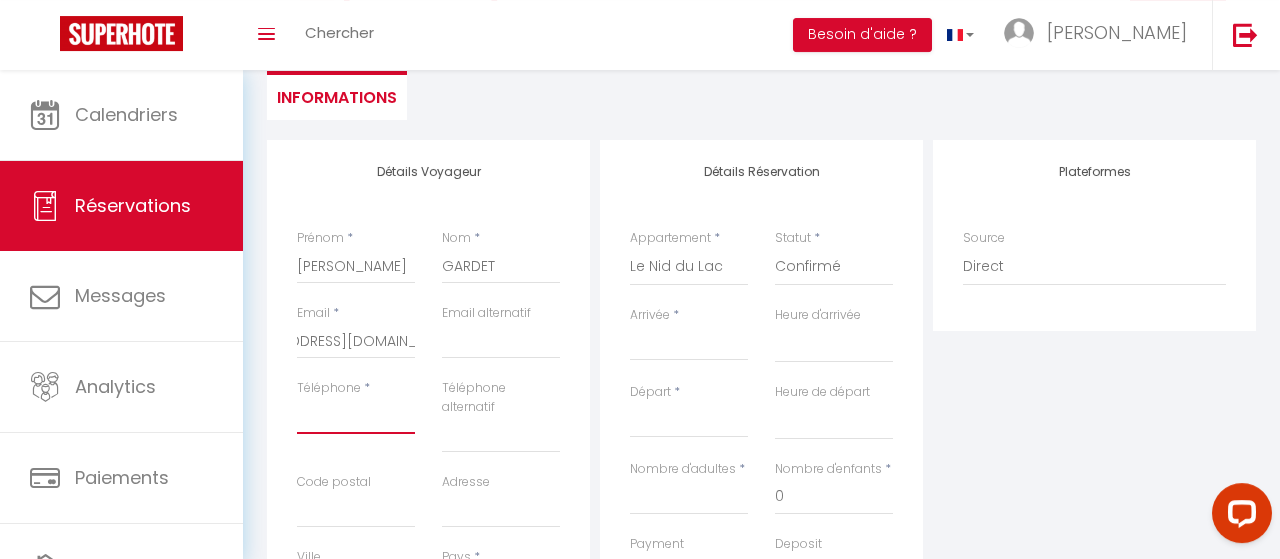 click on "Téléphone" at bounding box center [356, 416] 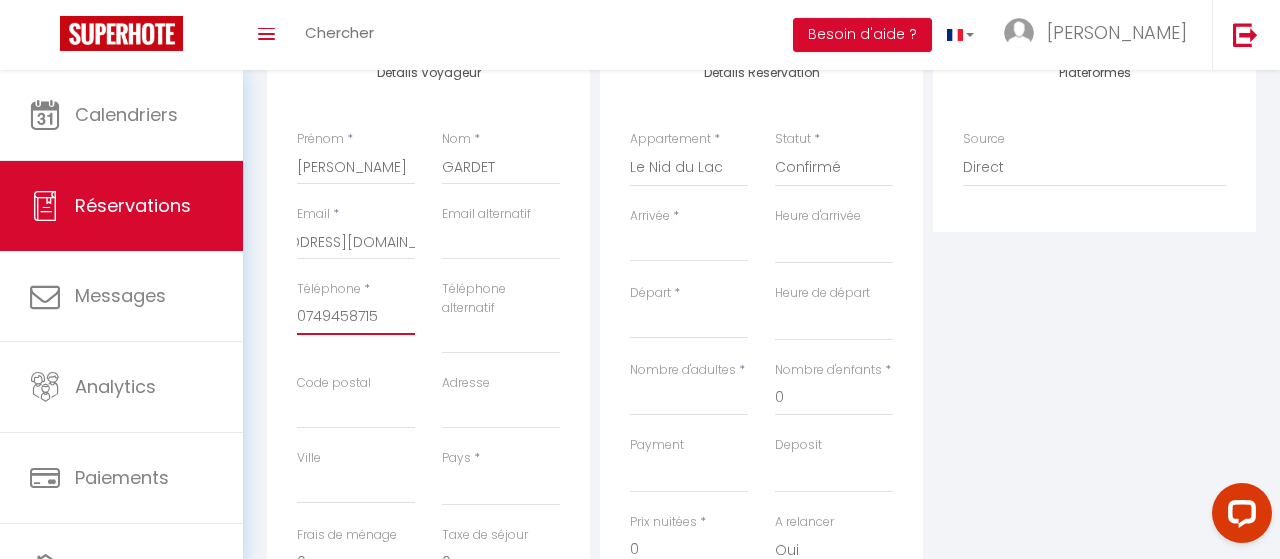 scroll, scrollTop: 292, scrollLeft: 0, axis: vertical 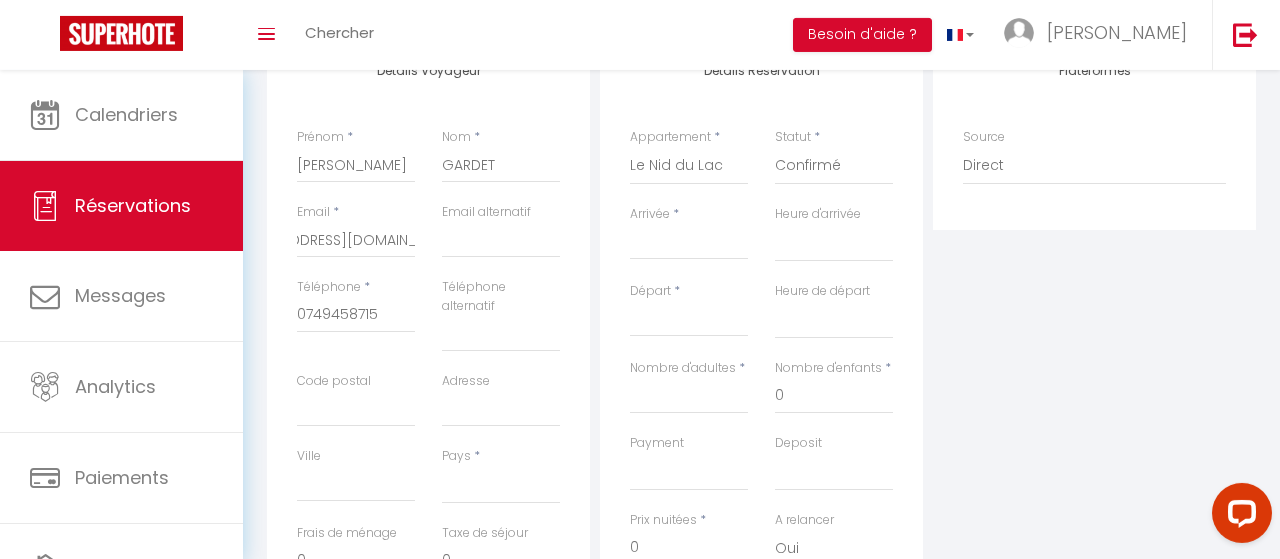 click on "Arrivée" at bounding box center [689, 244] 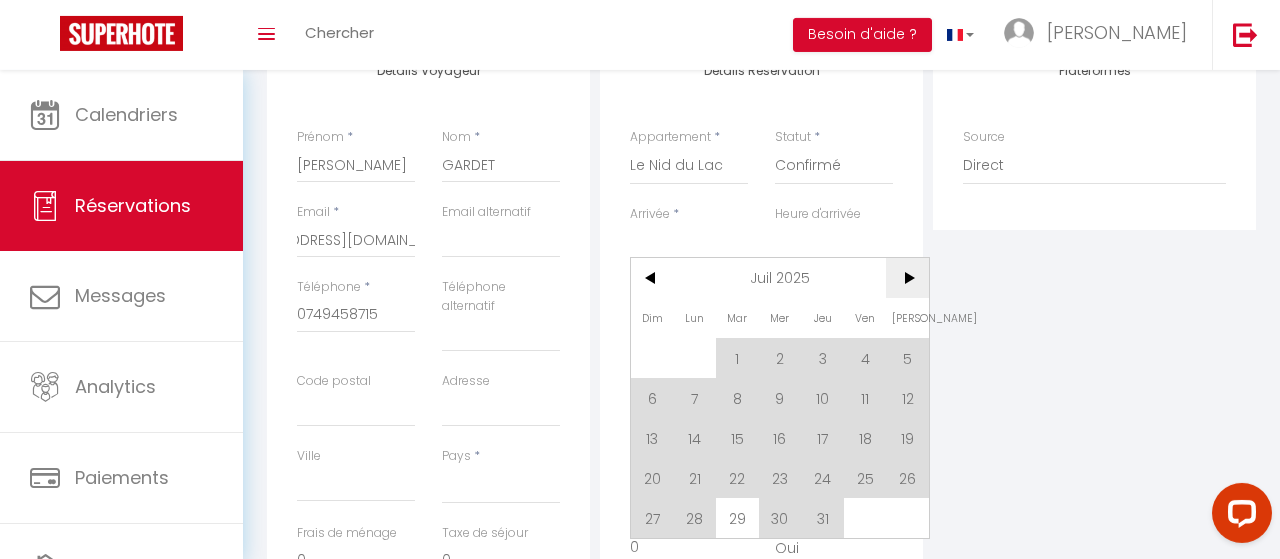 click on ">" at bounding box center (907, 278) 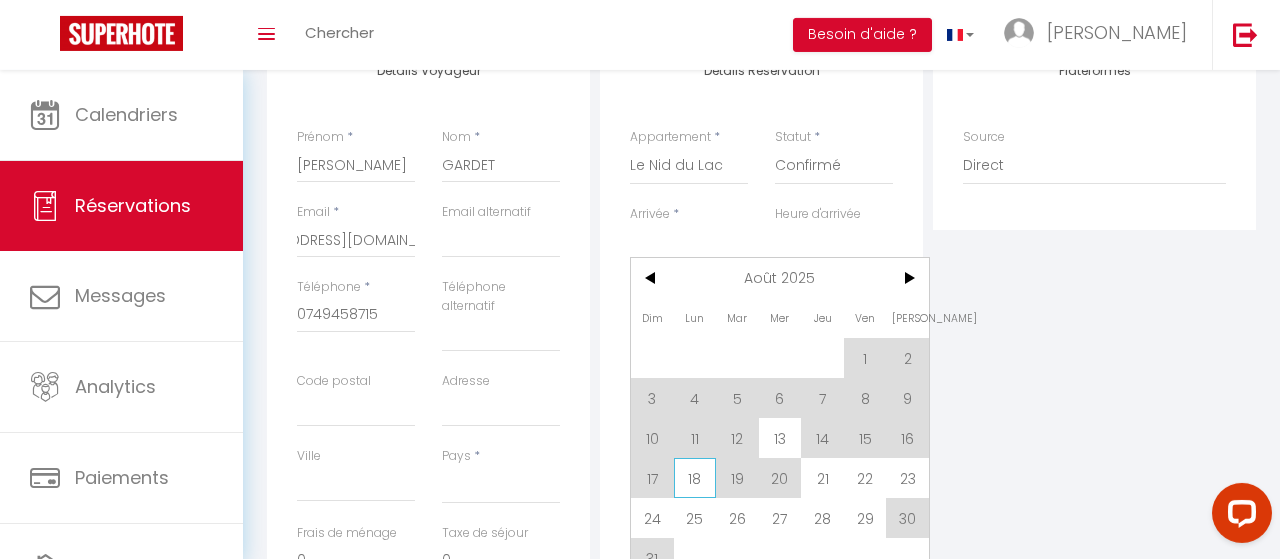 click on "18" at bounding box center [695, 478] 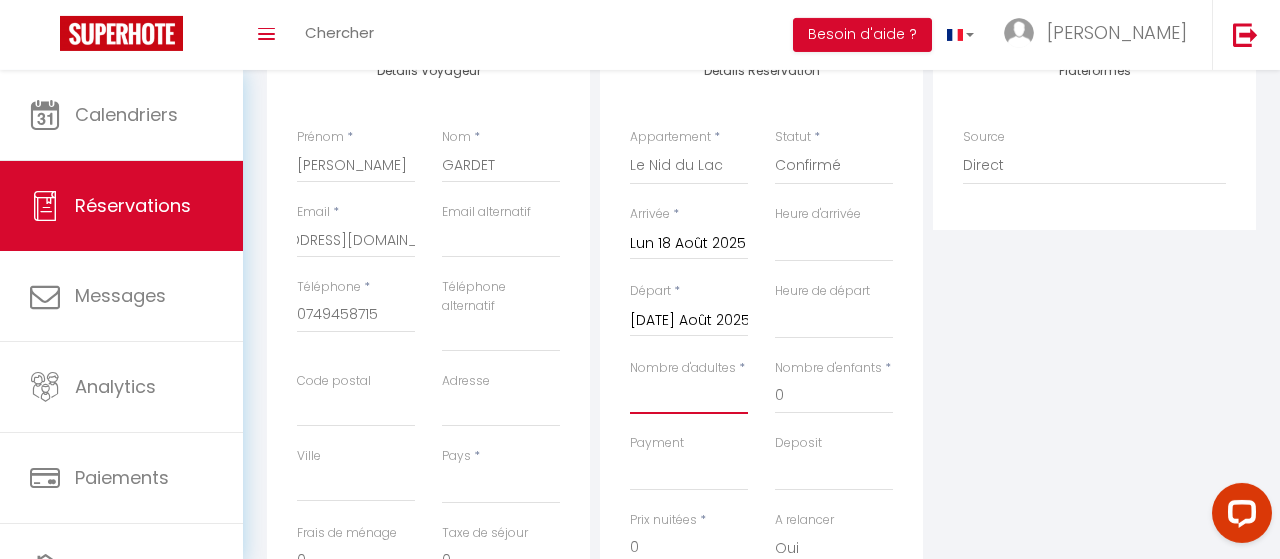 click on "Nombre d'adultes" at bounding box center [689, 396] 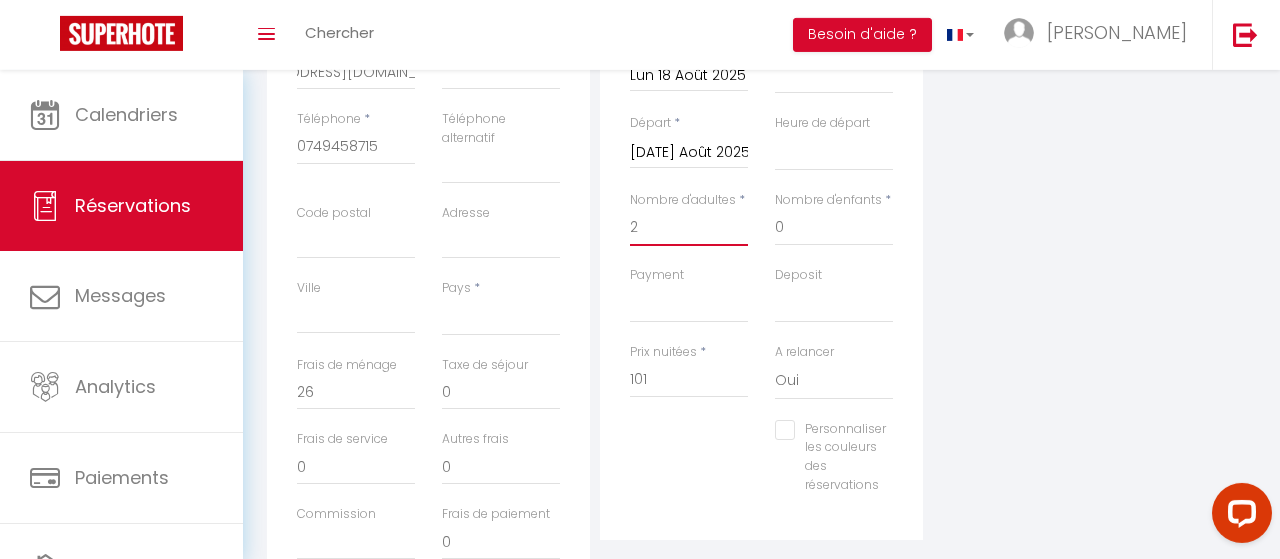 scroll, scrollTop: 461, scrollLeft: 0, axis: vertical 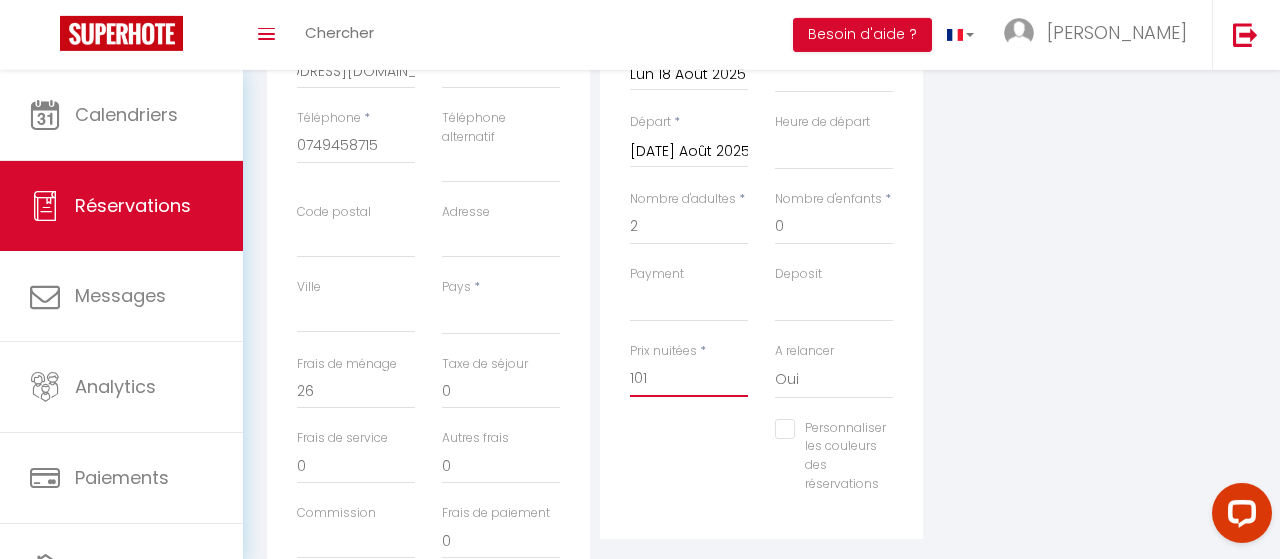 click on "101" at bounding box center [689, 379] 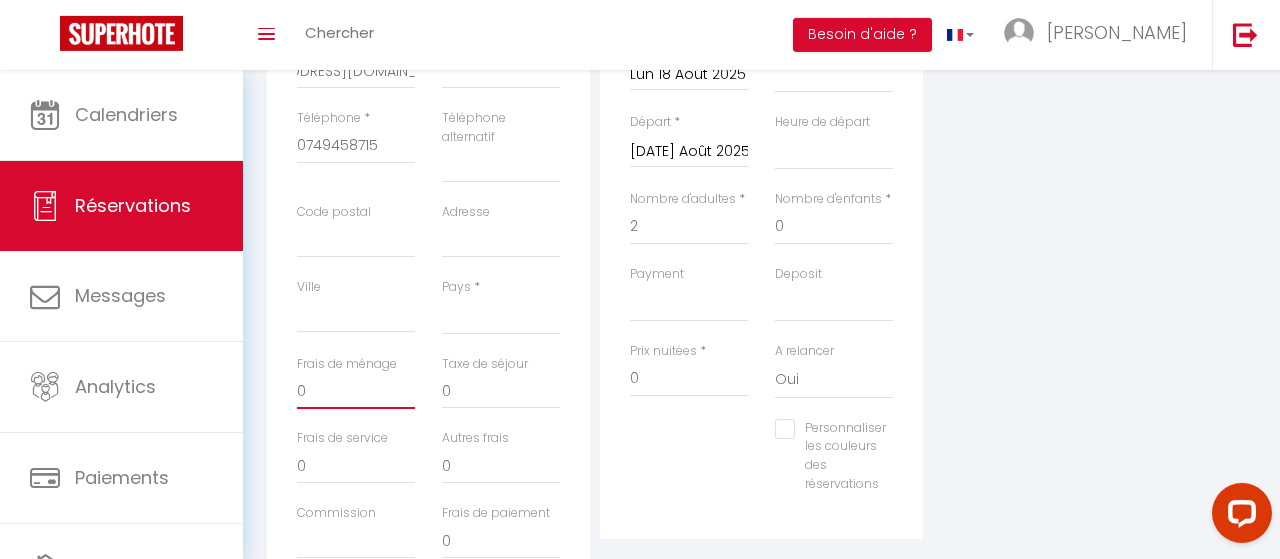 click on "0" at bounding box center (356, 391) 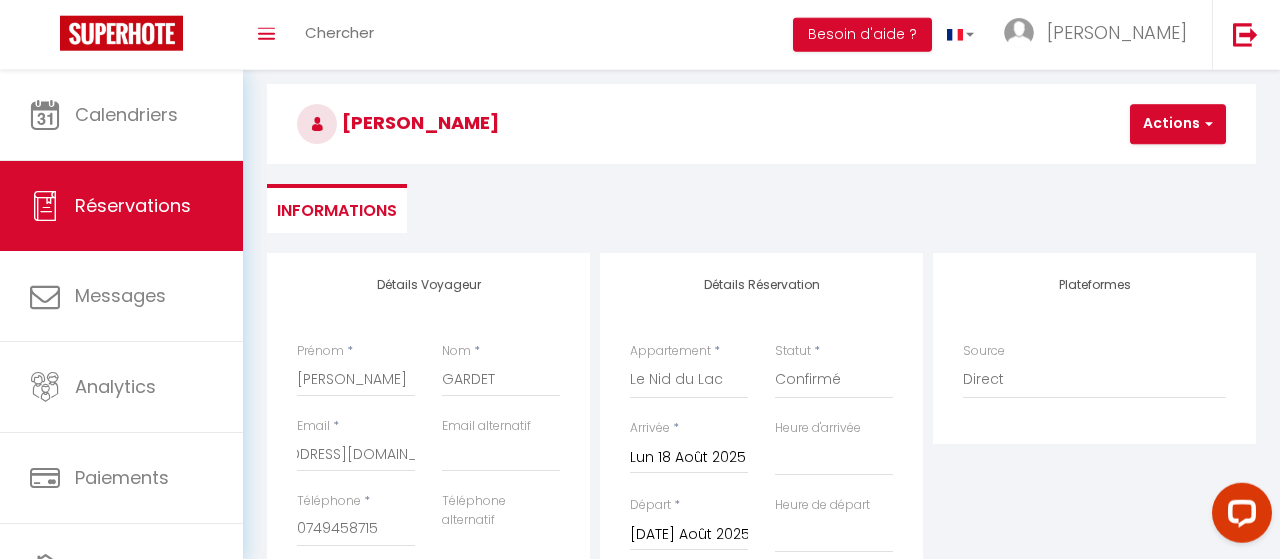 scroll, scrollTop: 81, scrollLeft: 0, axis: vertical 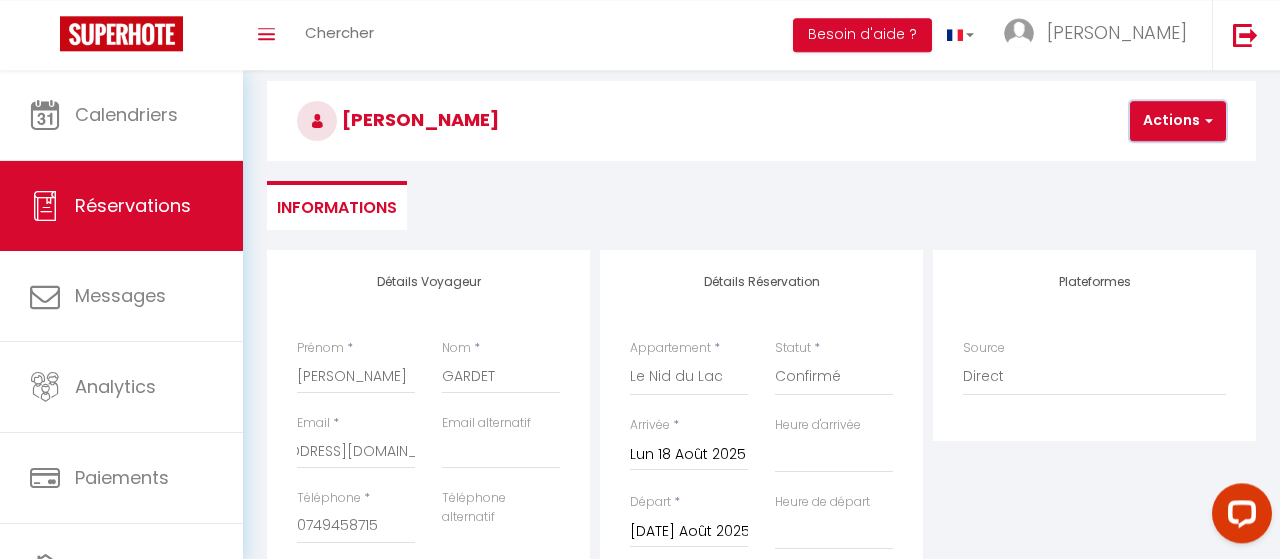 click at bounding box center [1206, 121] 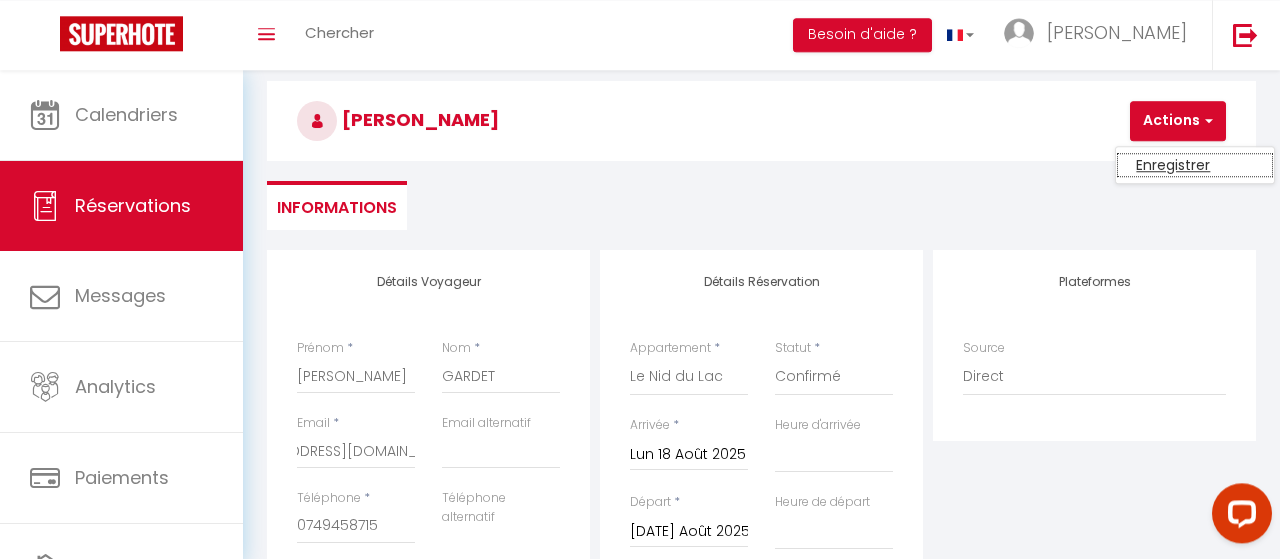 click on "Enregistrer" at bounding box center [1195, 165] 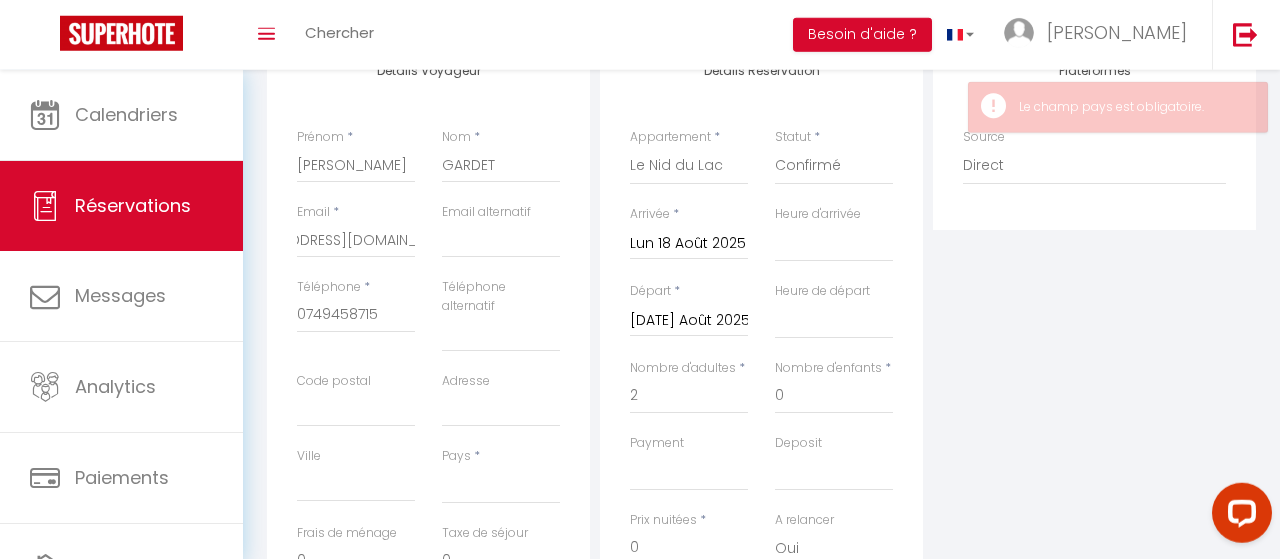 scroll, scrollTop: 300, scrollLeft: 0, axis: vertical 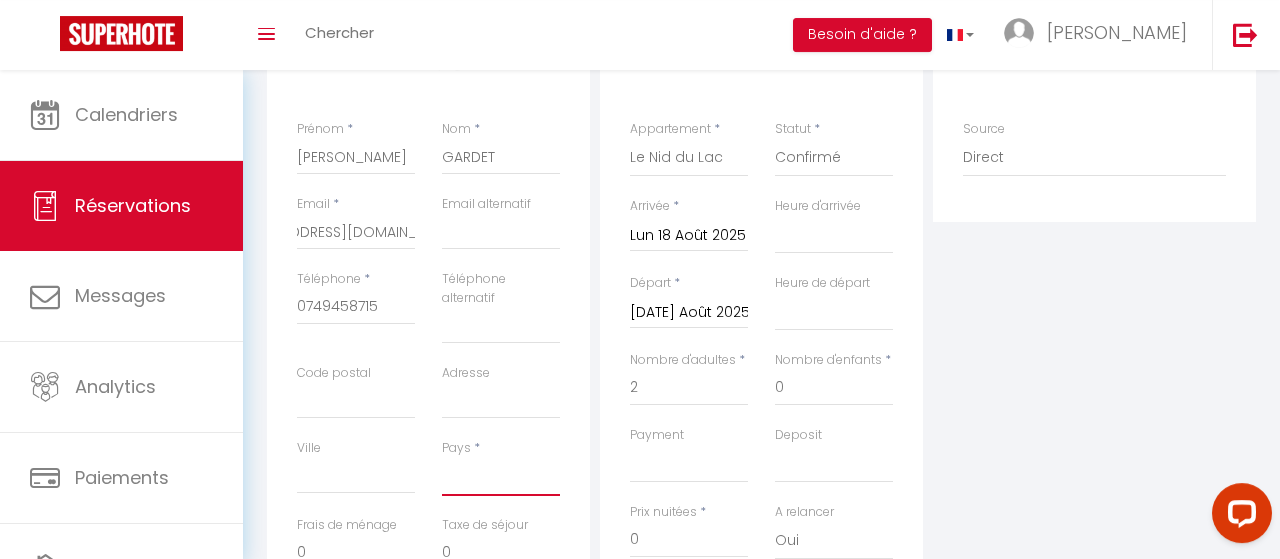 click on "[GEOGRAPHIC_DATA]
[GEOGRAPHIC_DATA]
[GEOGRAPHIC_DATA]
[GEOGRAPHIC_DATA]
[GEOGRAPHIC_DATA]
[US_STATE]
[GEOGRAPHIC_DATA]
[GEOGRAPHIC_DATA]
[GEOGRAPHIC_DATA]
[GEOGRAPHIC_DATA]
[GEOGRAPHIC_DATA]
[GEOGRAPHIC_DATA]
[GEOGRAPHIC_DATA]
[GEOGRAPHIC_DATA]
[GEOGRAPHIC_DATA]
[GEOGRAPHIC_DATA]
[GEOGRAPHIC_DATA]
[GEOGRAPHIC_DATA]
[GEOGRAPHIC_DATA]
[GEOGRAPHIC_DATA]
[GEOGRAPHIC_DATA]
[GEOGRAPHIC_DATA]
[GEOGRAPHIC_DATA]
[GEOGRAPHIC_DATA]" at bounding box center [501, 477] 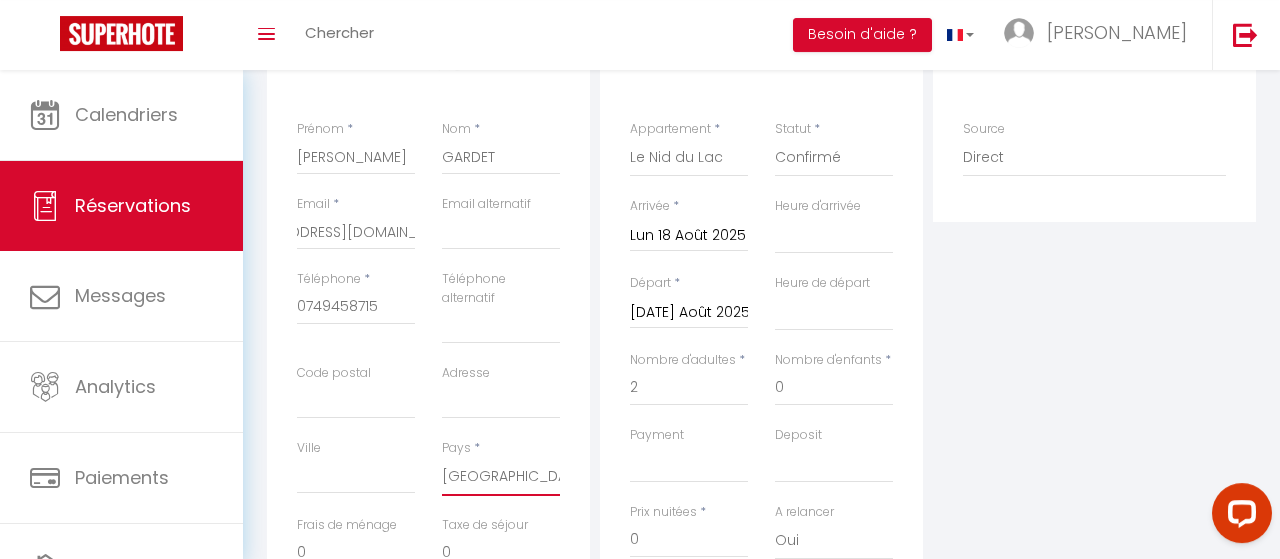 click on "[GEOGRAPHIC_DATA]" at bounding box center (0, 0) 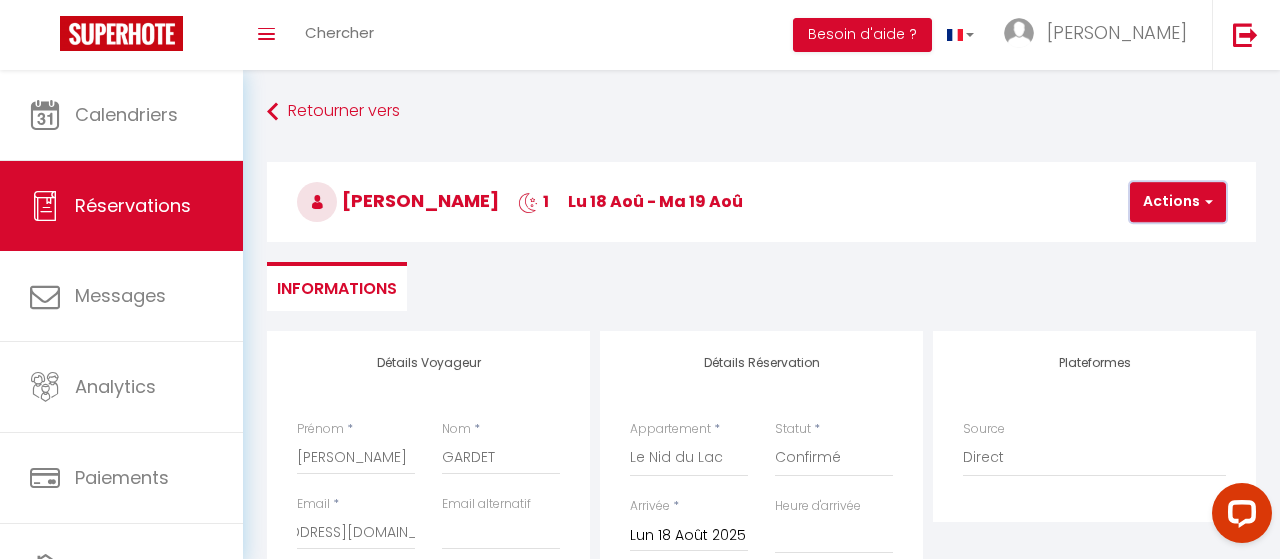 click at bounding box center (1206, 202) 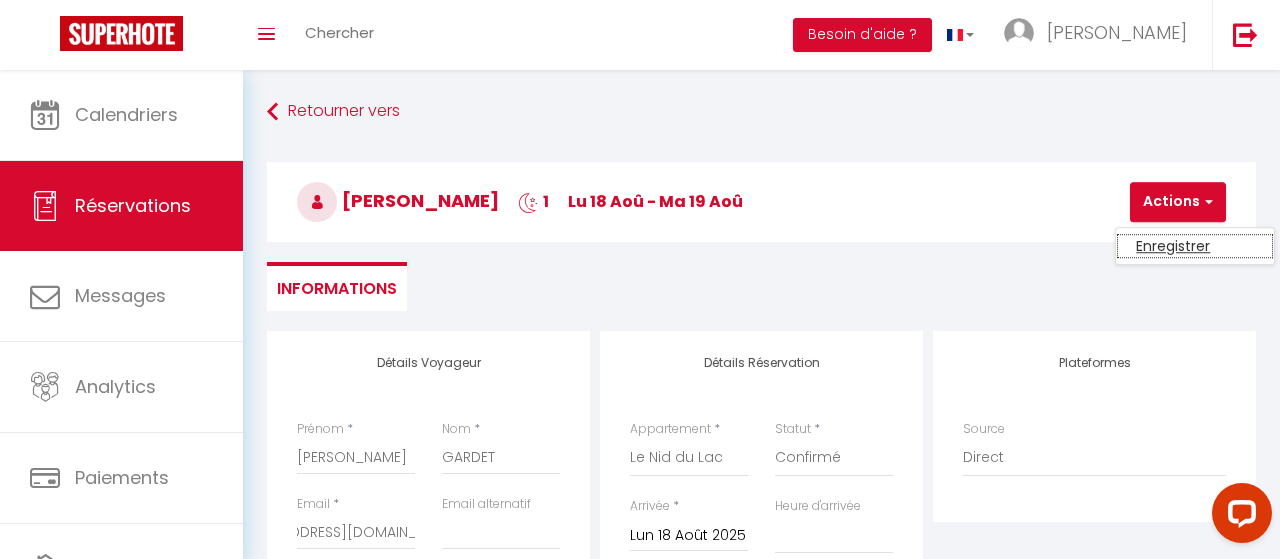 click on "Enregistrer" at bounding box center [1195, 246] 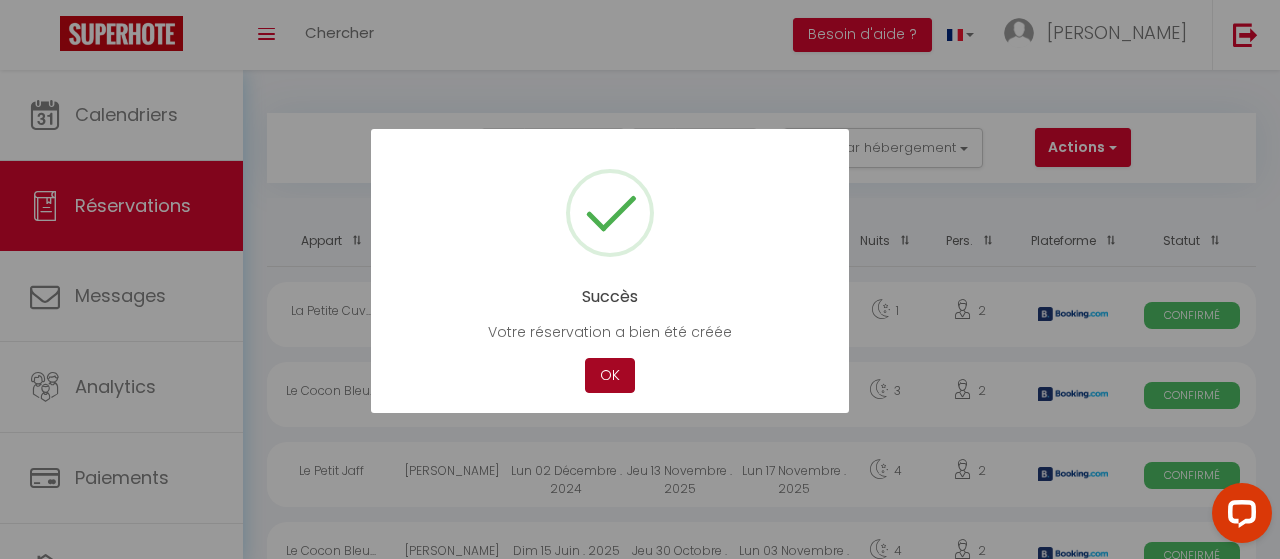 click on "OK" at bounding box center (610, 375) 